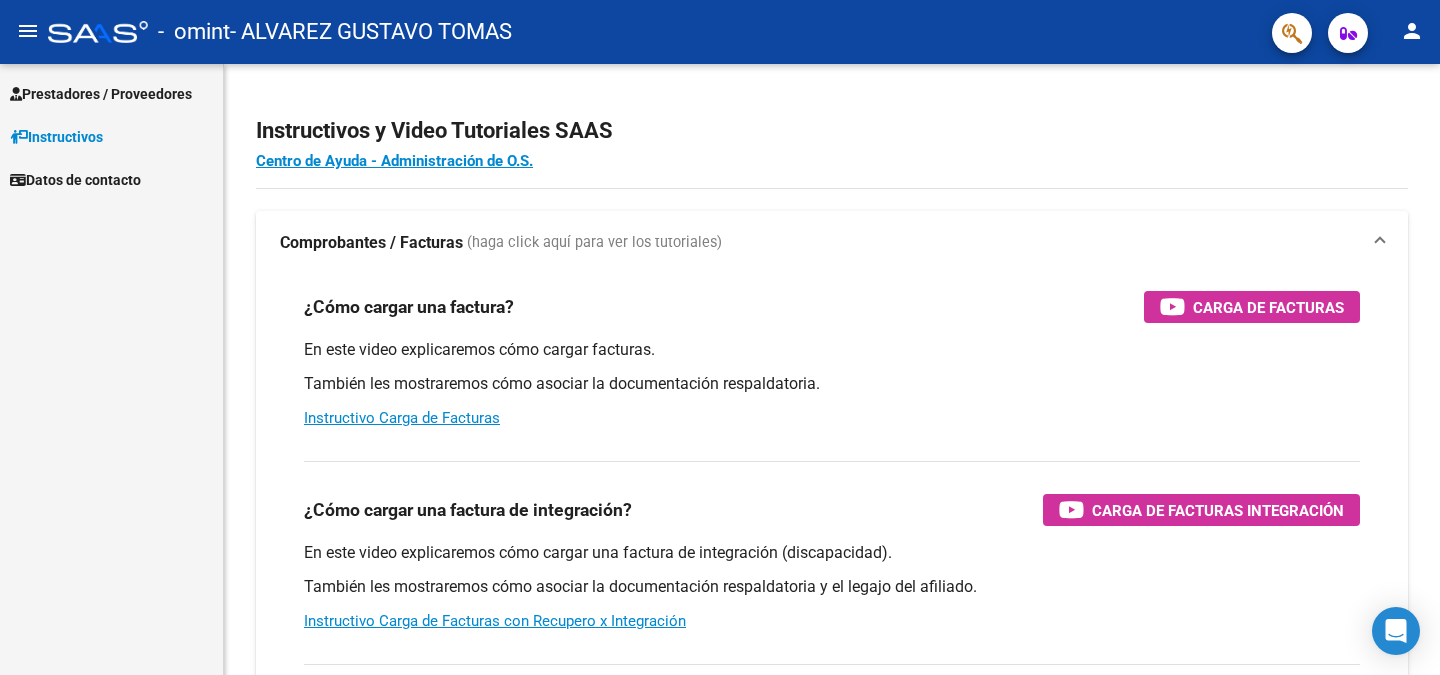 scroll, scrollTop: 0, scrollLeft: 0, axis: both 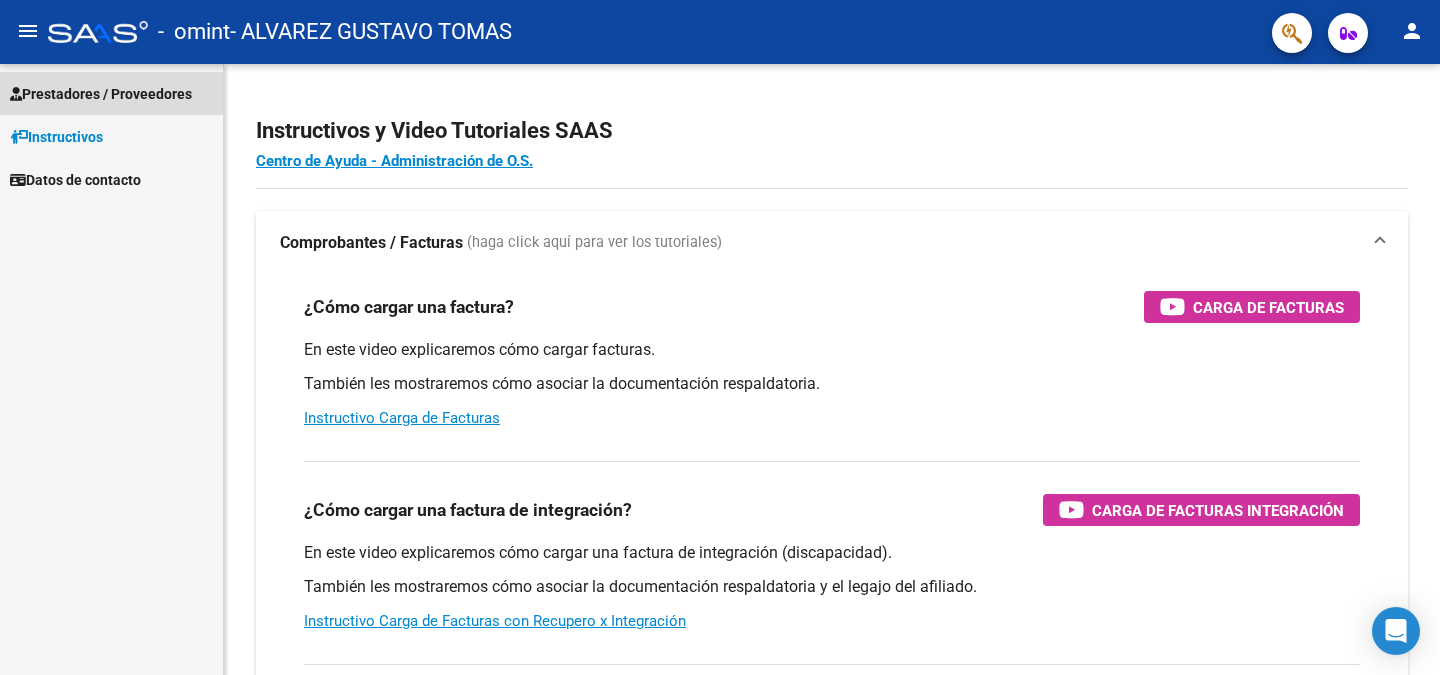 click on "Prestadores / Proveedores" at bounding box center [101, 94] 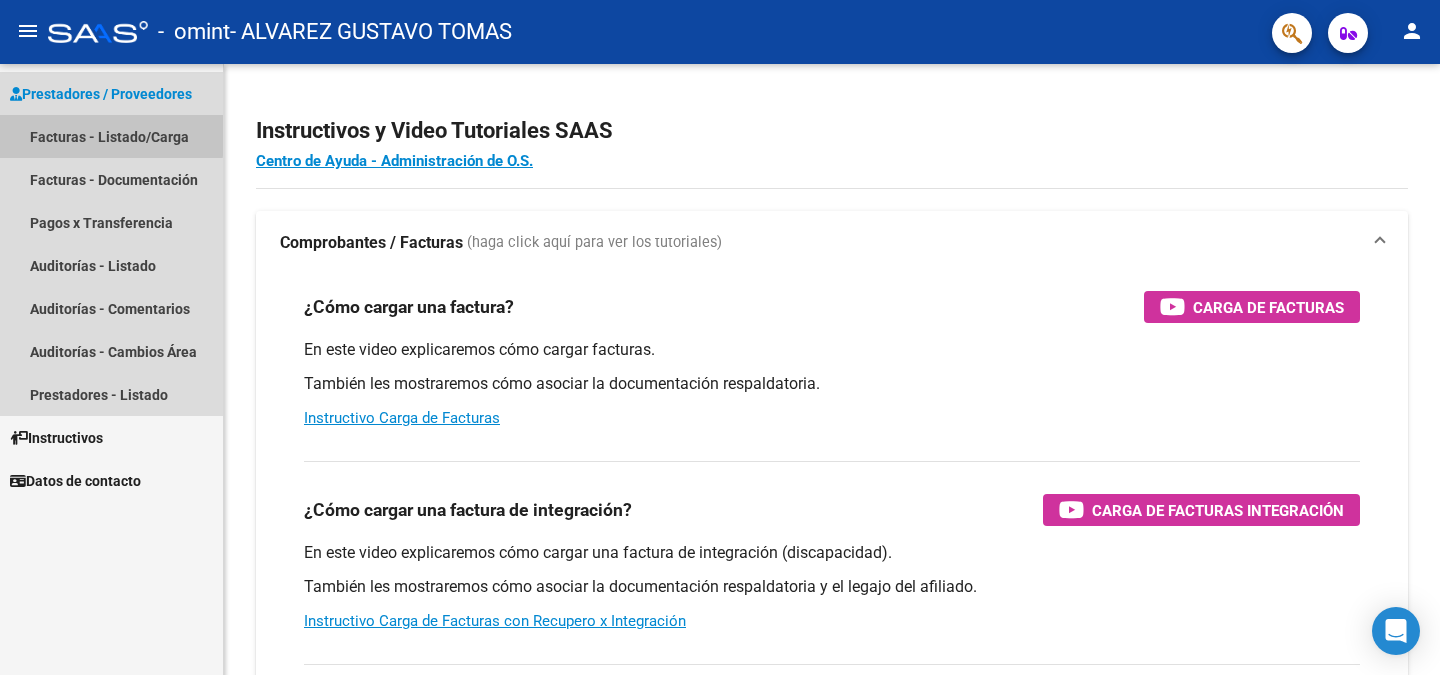 click on "Facturas - Listado/Carga" at bounding box center (111, 136) 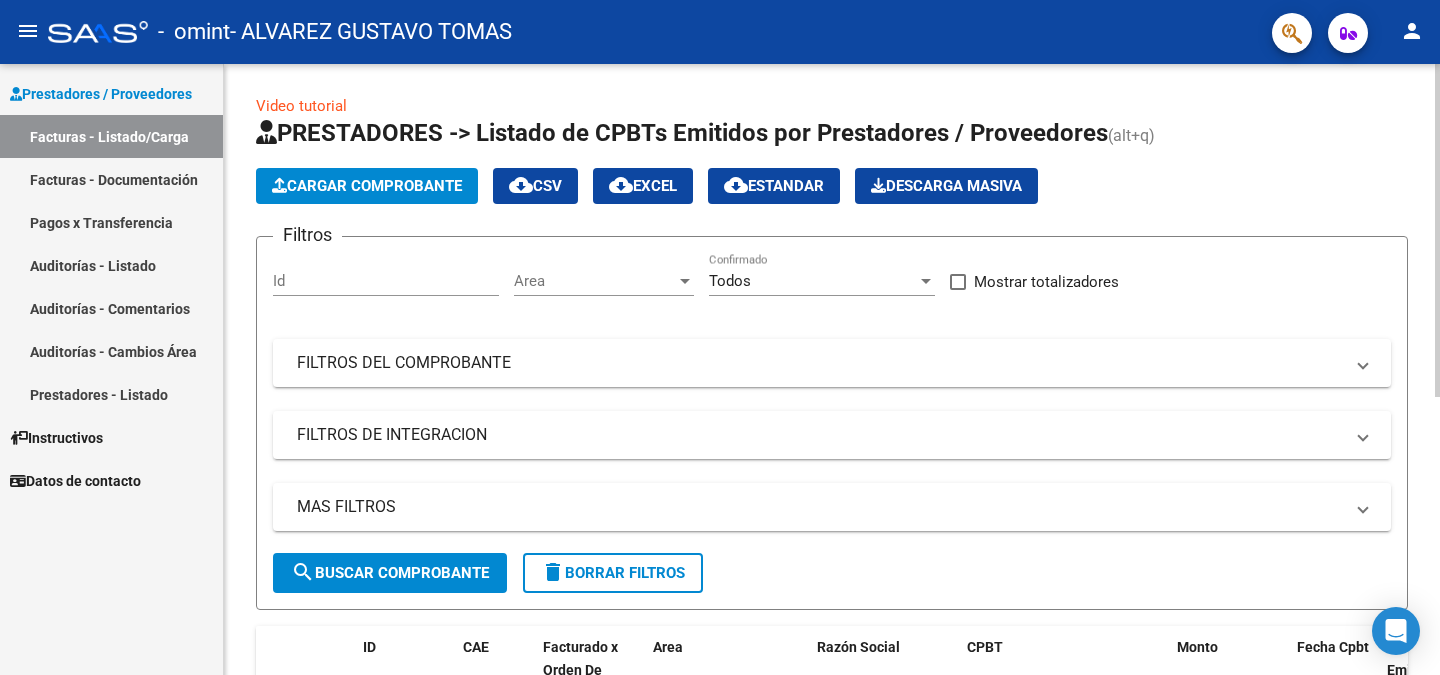 scroll, scrollTop: 0, scrollLeft: 0, axis: both 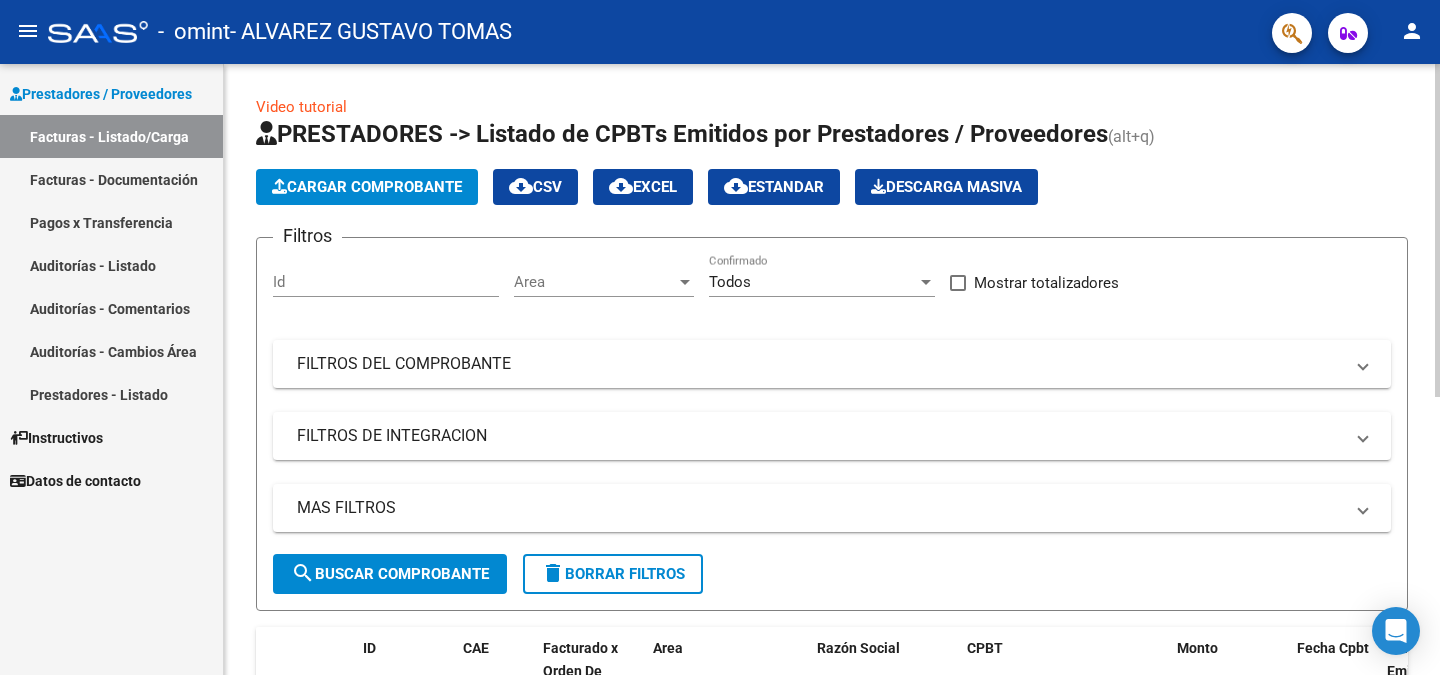 click on "Cargar Comprobante" 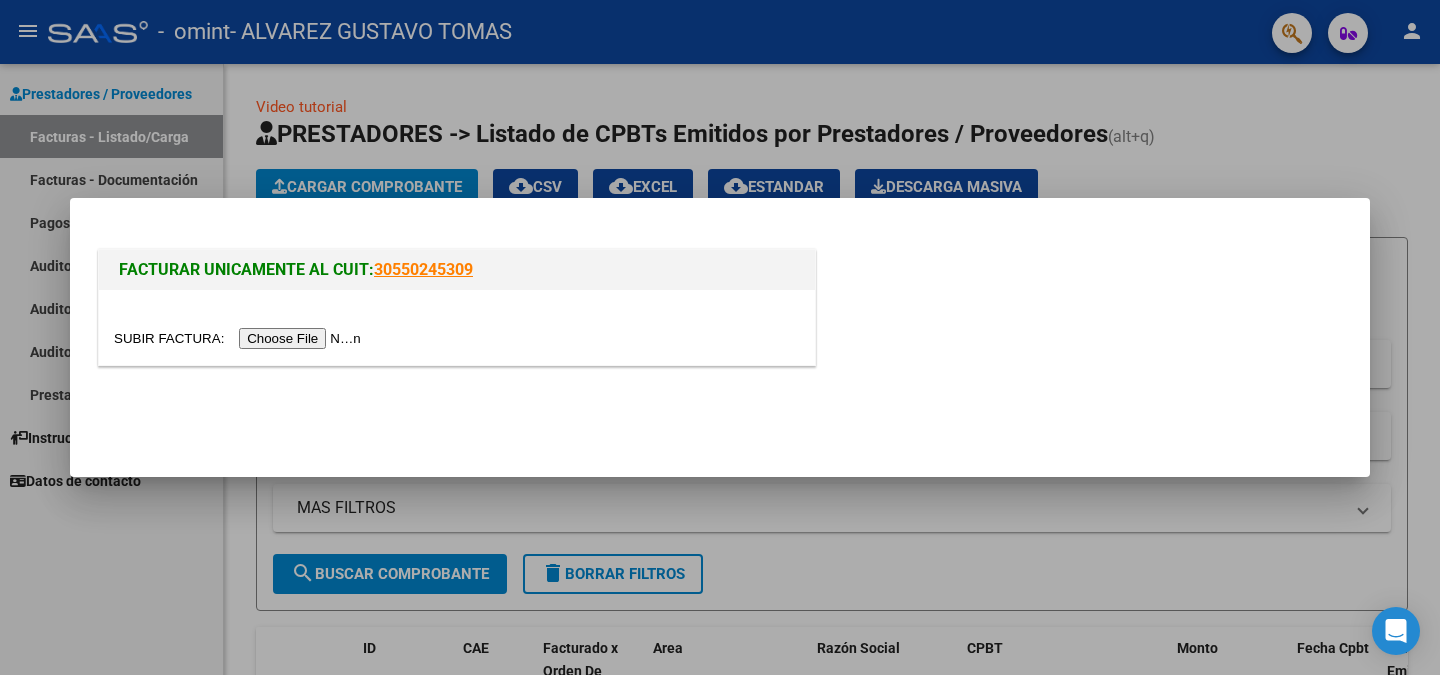click at bounding box center [240, 338] 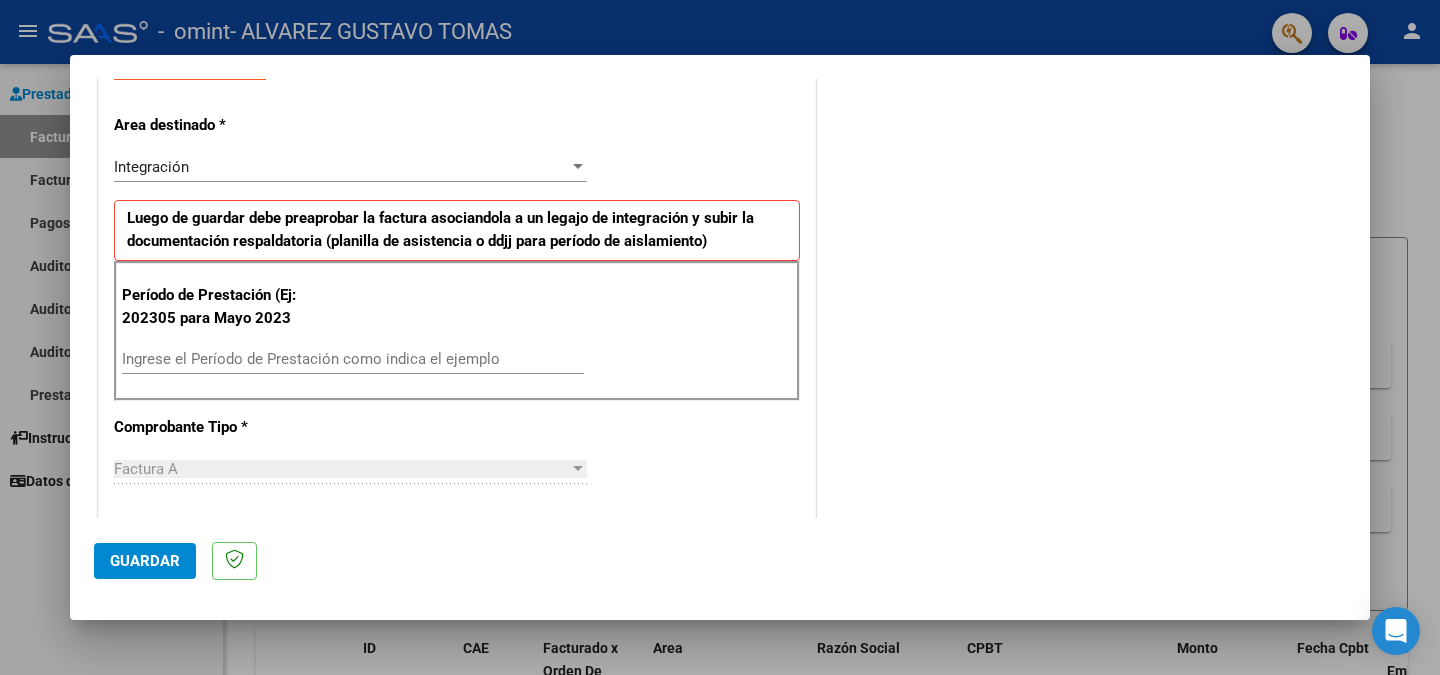 scroll, scrollTop: 400, scrollLeft: 0, axis: vertical 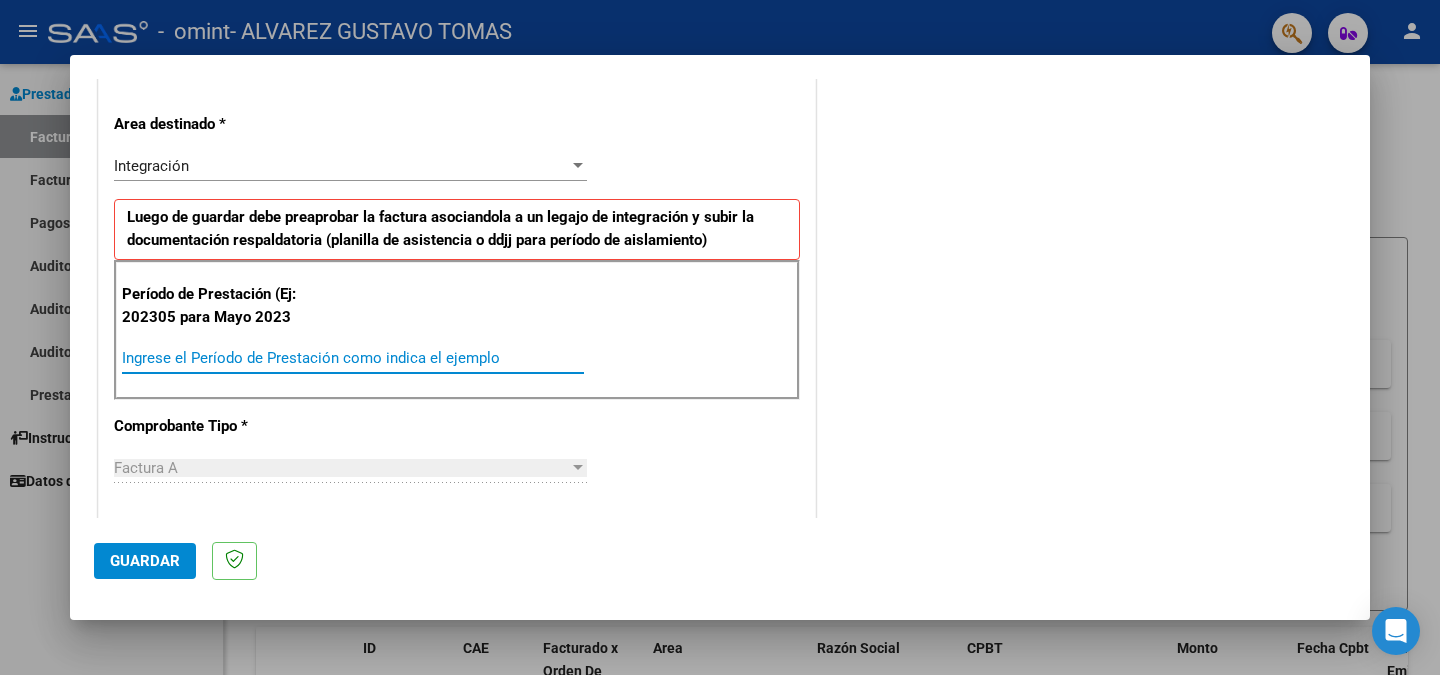 click on "Ingrese el Período de Prestación como indica el ejemplo" at bounding box center [353, 358] 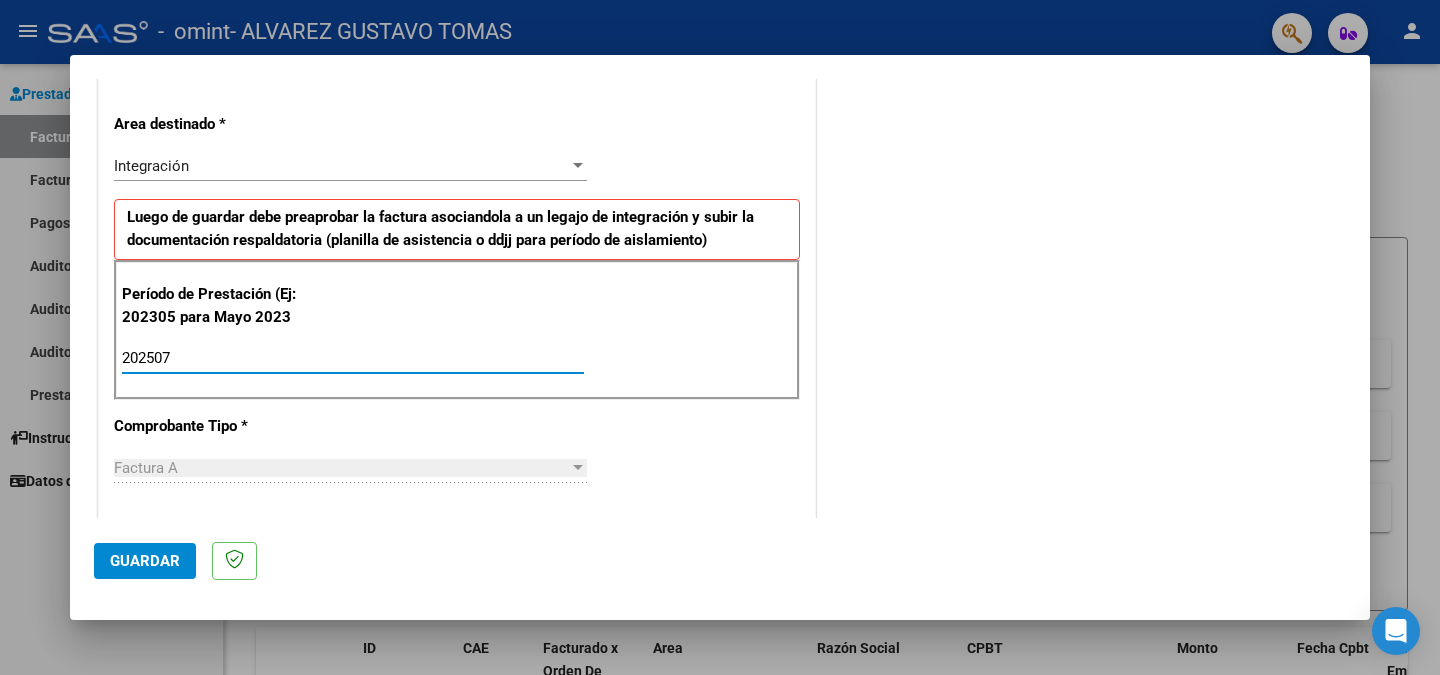 type on "202507" 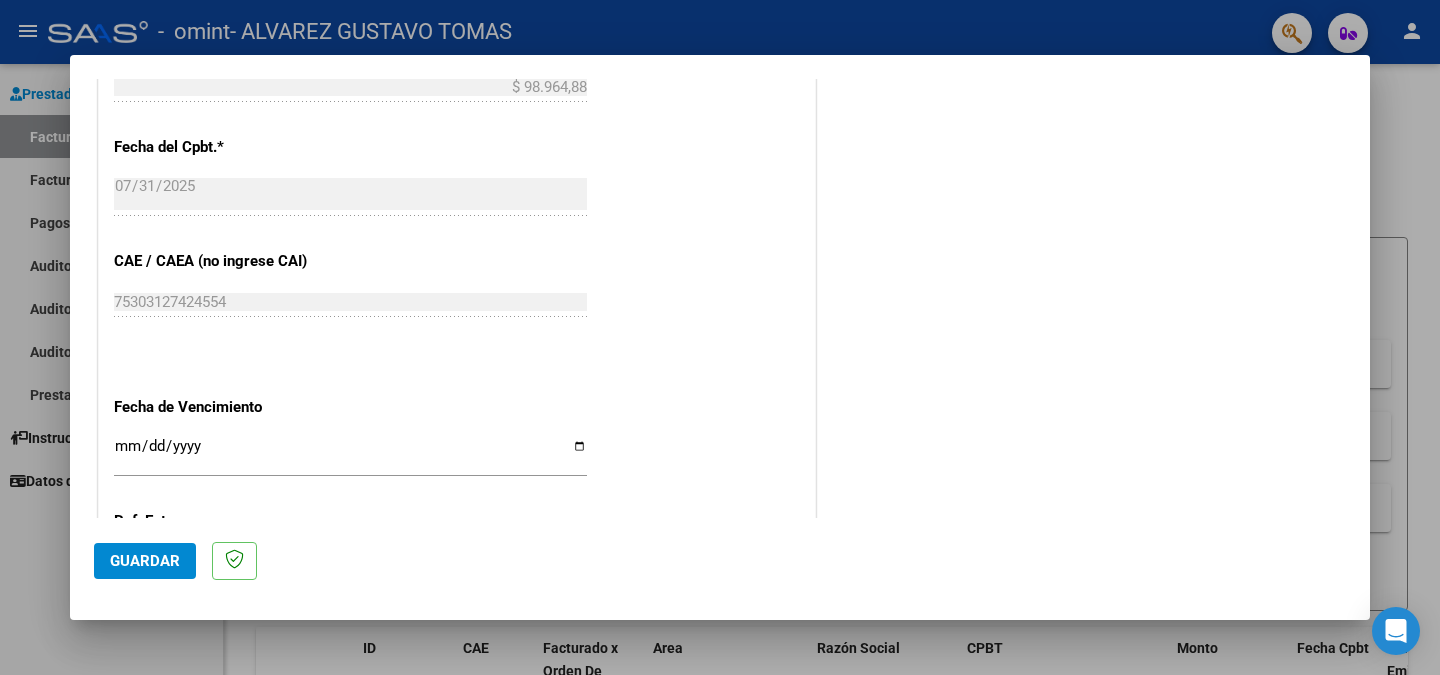 scroll, scrollTop: 1200, scrollLeft: 0, axis: vertical 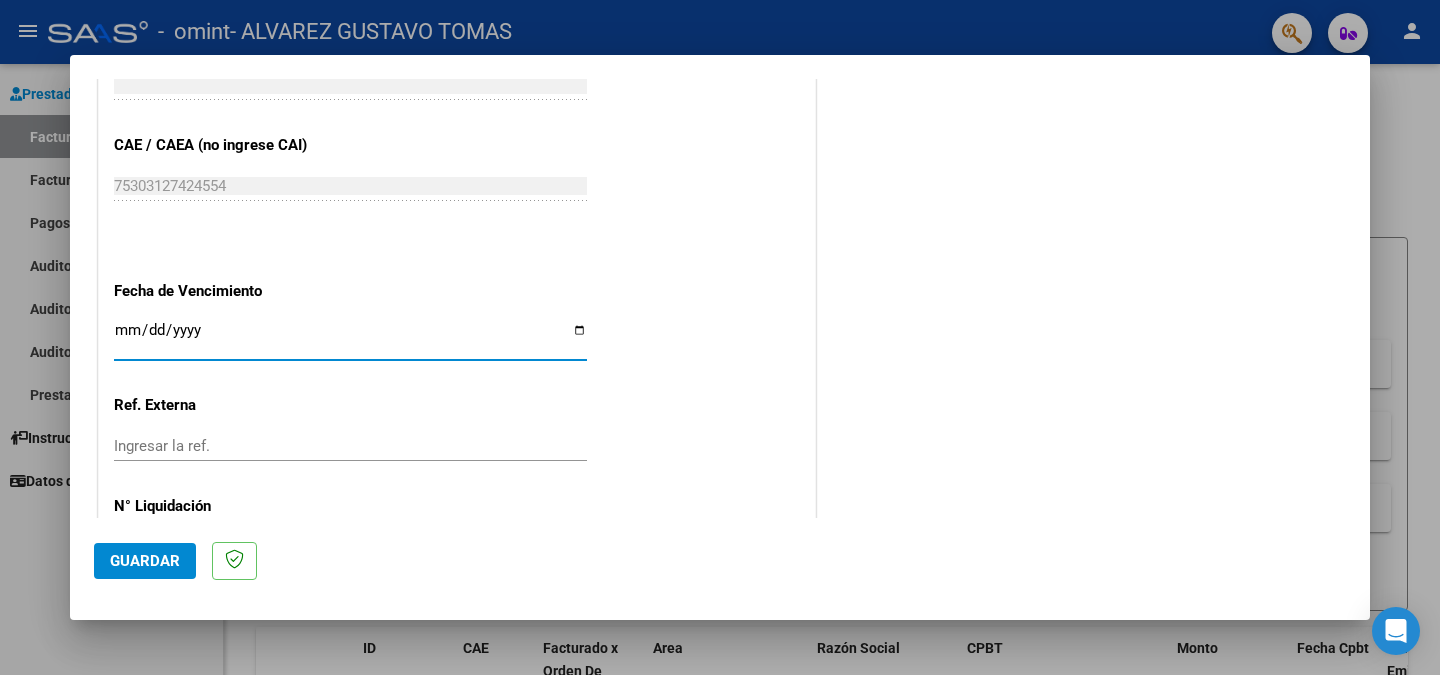 click on "Ingresar la fecha" at bounding box center [350, 338] 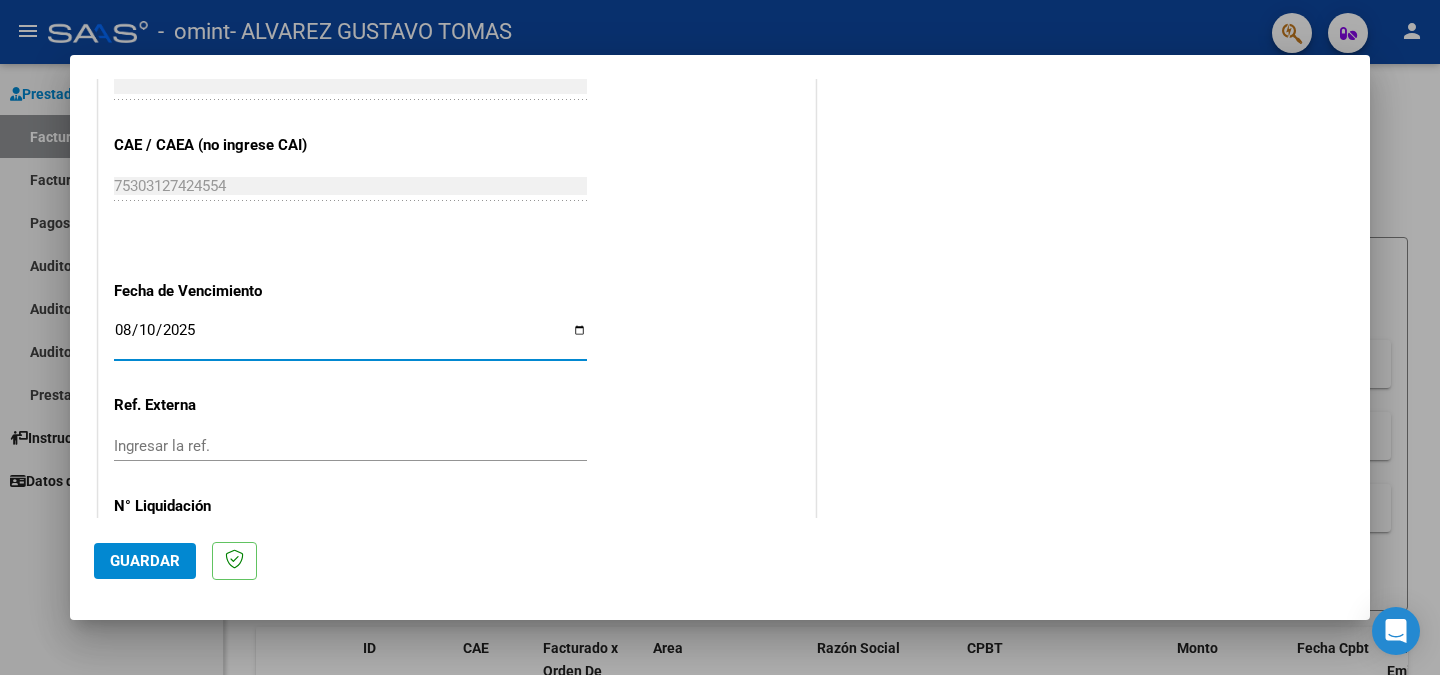 type on "2025-08-10" 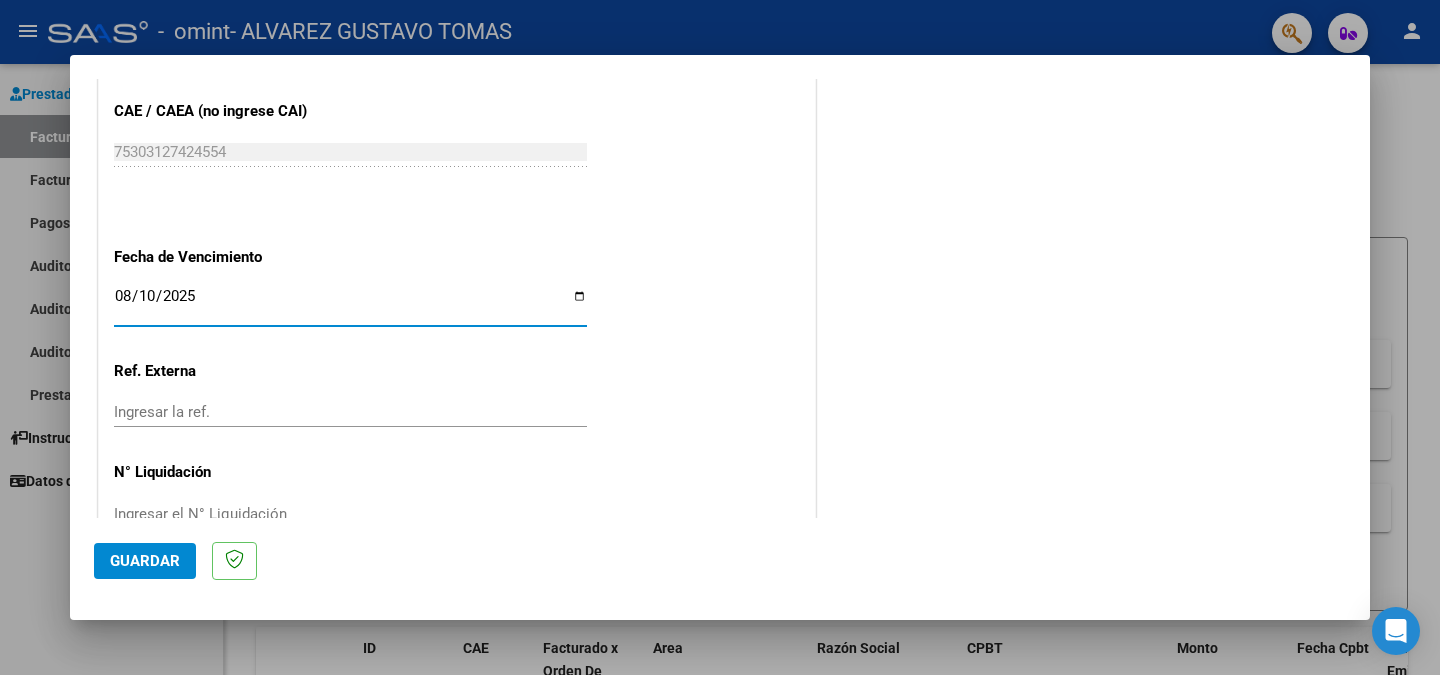 scroll, scrollTop: 1280, scrollLeft: 0, axis: vertical 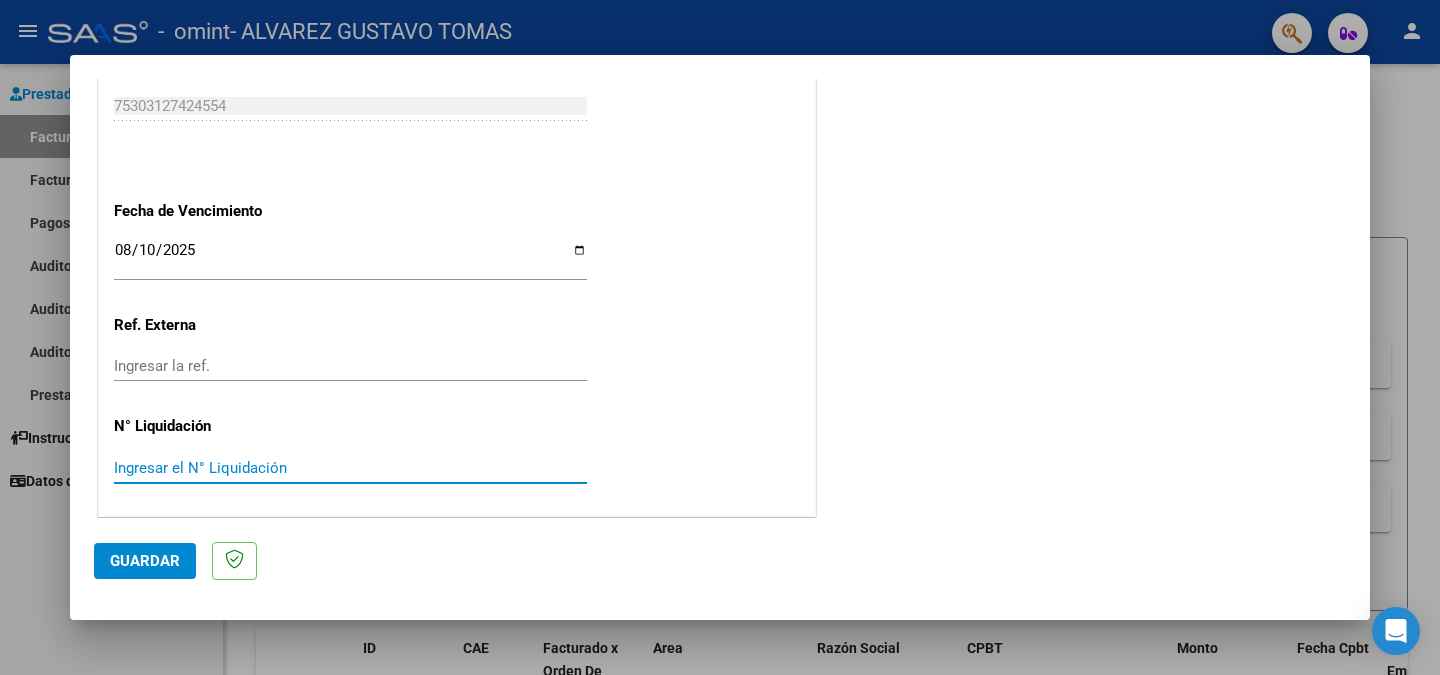 click on "Ingresar el N° Liquidación" at bounding box center (350, 468) 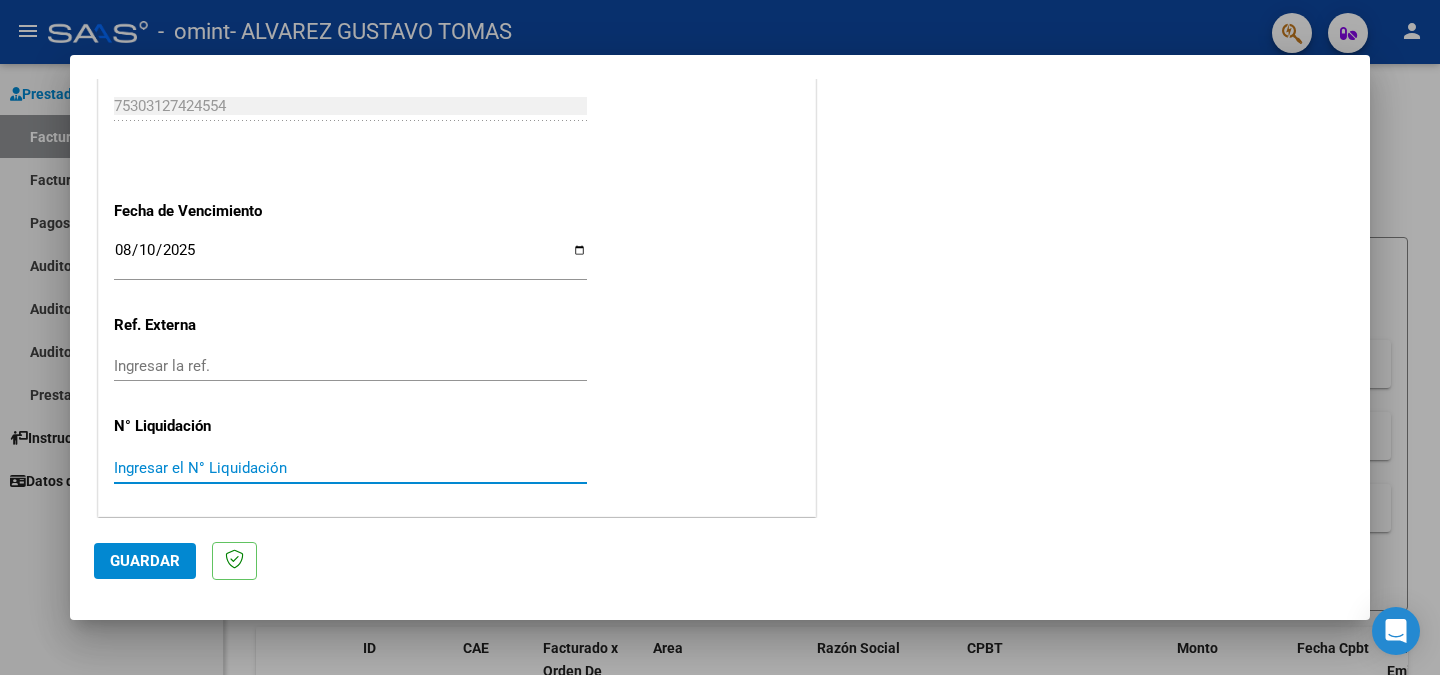 click on "CUIT  *   [CUIT] Ingresar CUIT  ANALISIS PRESTADOR  Area destinado * Integración Seleccionar Area Luego de guardar debe preaprobar la factura asociandola a un legajo de integración y subir la documentación respaldatoria (planilla de asistencia o ddjj para período de aislamiento)  Período de Prestación (Ej: 202305 para Mayo 2023    202507 Ingrese el Período de Prestación como indica el ejemplo   Comprobante Tipo * Factura A Seleccionar Tipo Punto de Venta  *   1 Ingresar el Nro.  Número  *   12 Ingresar el Nro.  Monto  *   $ 98.964,88 Ingresar el monto  Fecha del Cpbt.  *   2025-07-31 Ingresar la fecha  CAE / CAEA (no ingrese CAI)    75303127424554 Ingresar el CAE o CAEA (no ingrese CAI)  Fecha de Vencimiento    2025-08-10 Ingresar la fecha  Ref. Externa    Ingresar la ref.  N° Liquidación    Ingresar el N° Liquidación" at bounding box center (457, -218) 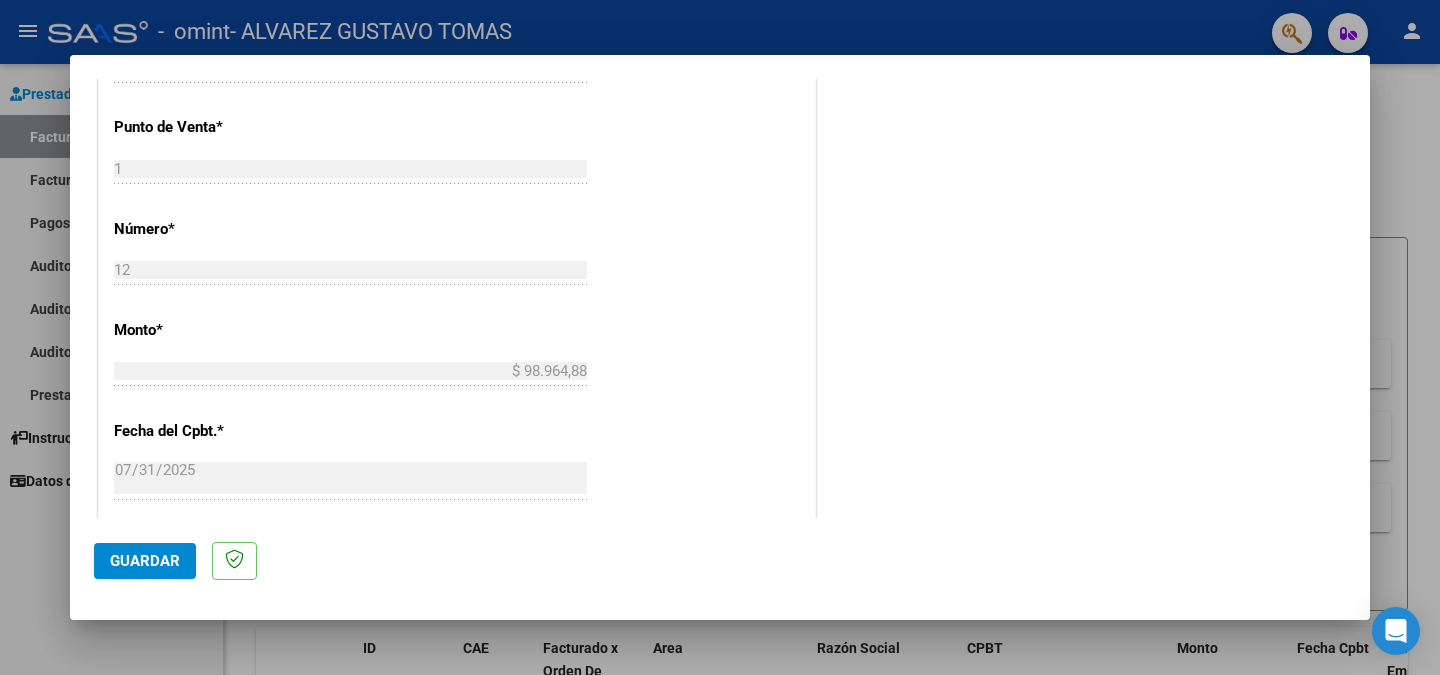 scroll, scrollTop: 1280, scrollLeft: 0, axis: vertical 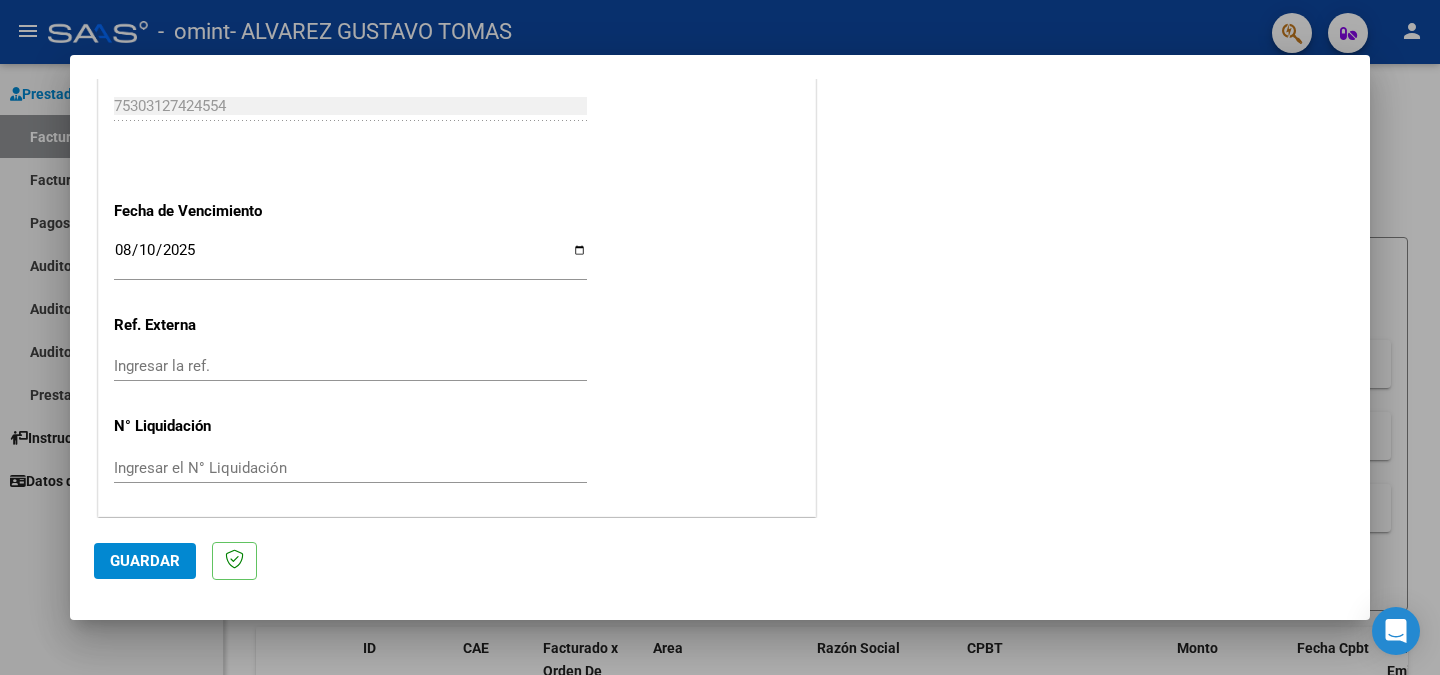 click on "Guardar" 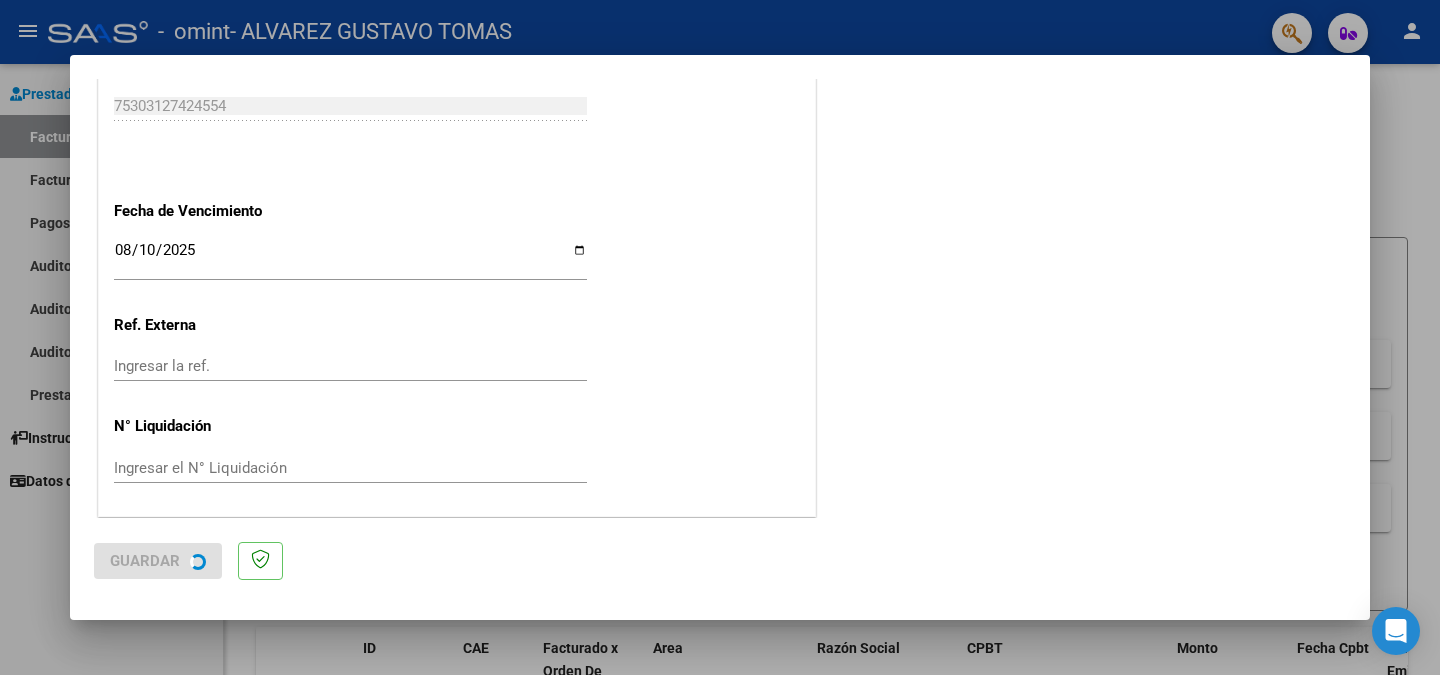 scroll, scrollTop: 0, scrollLeft: 0, axis: both 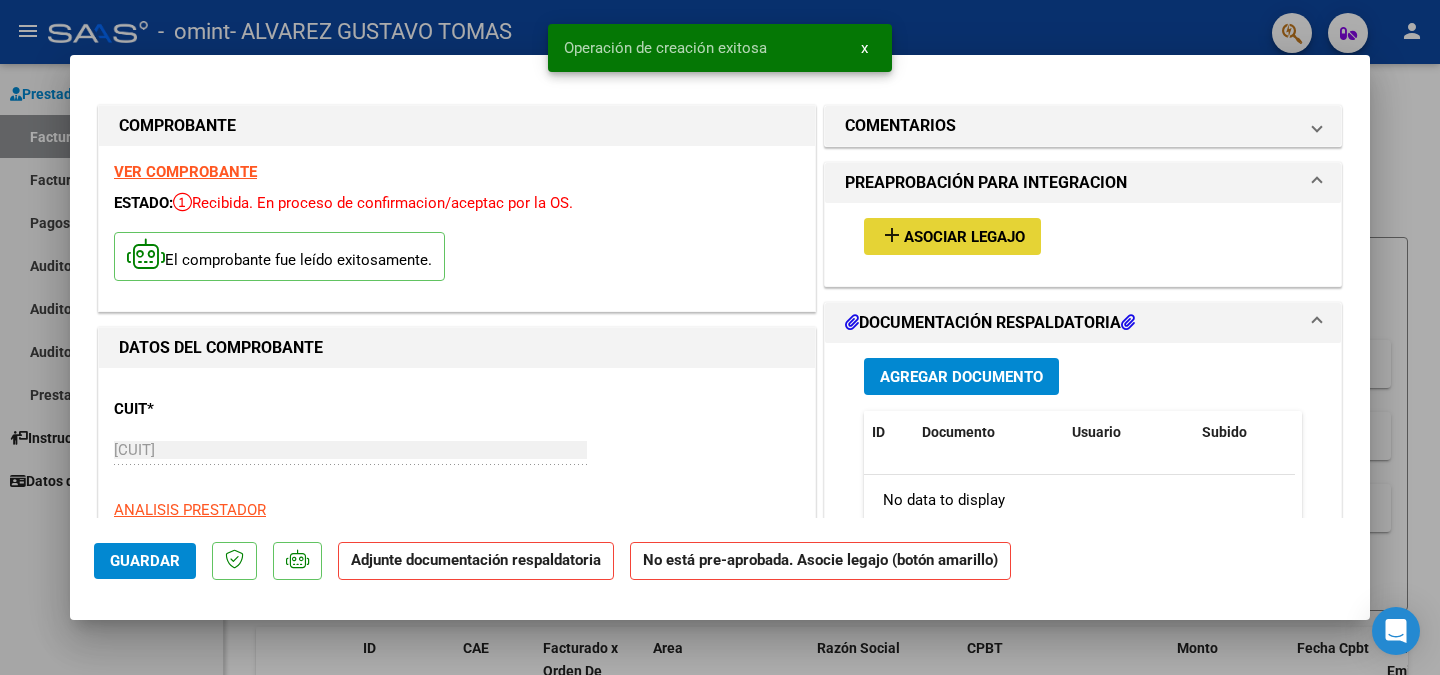 click on "Asociar Legajo" at bounding box center (964, 237) 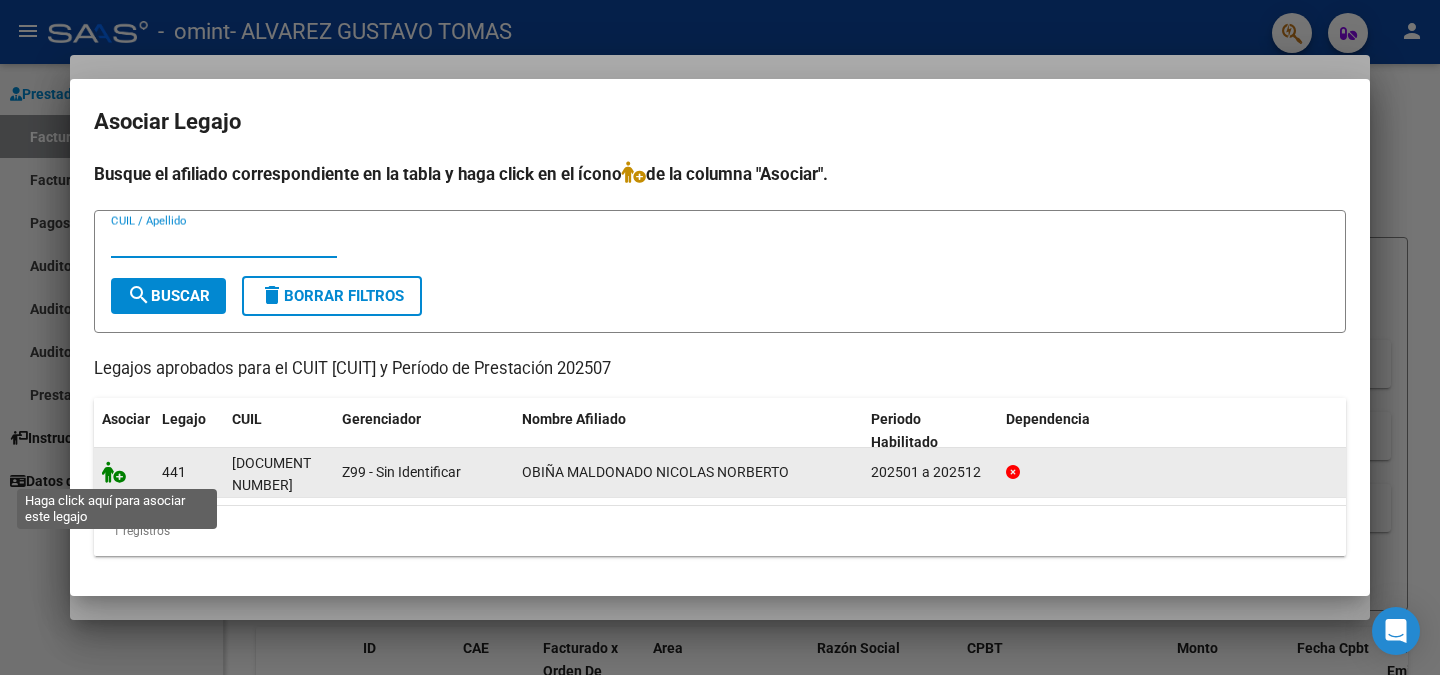 click 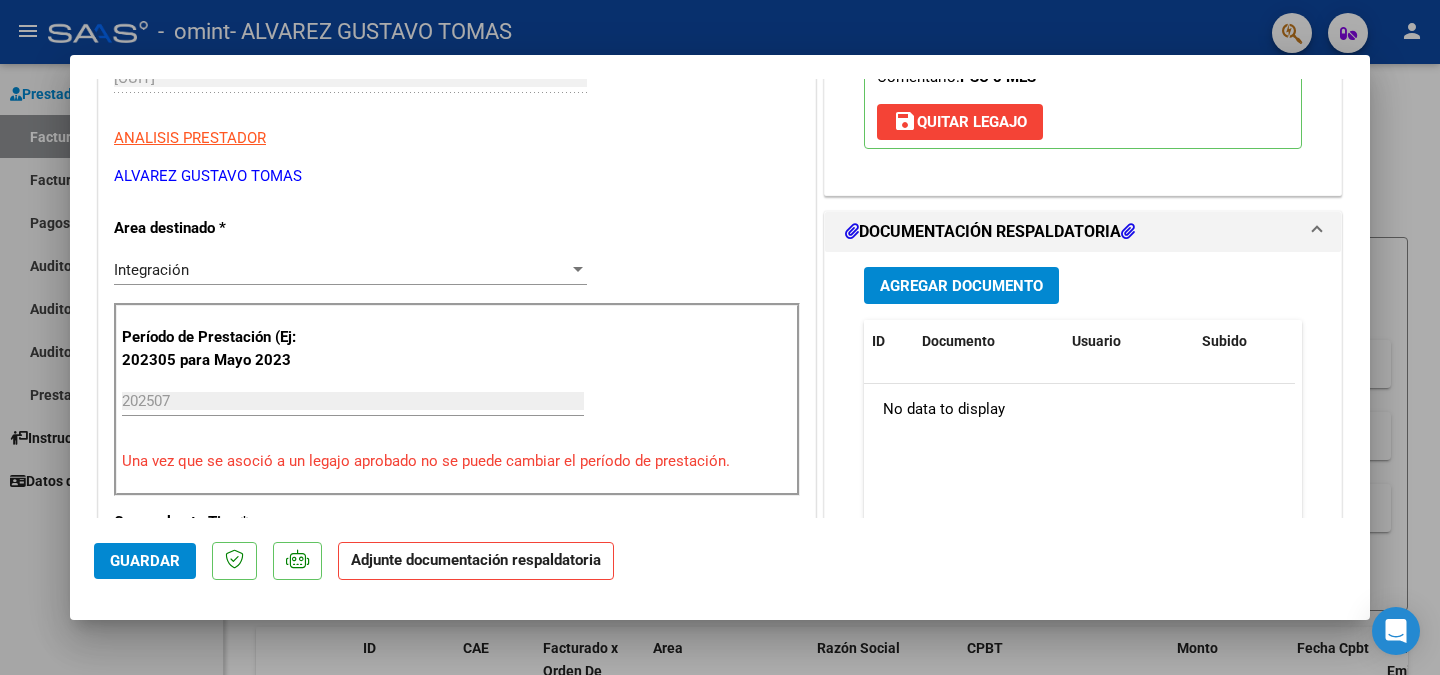 scroll, scrollTop: 500, scrollLeft: 0, axis: vertical 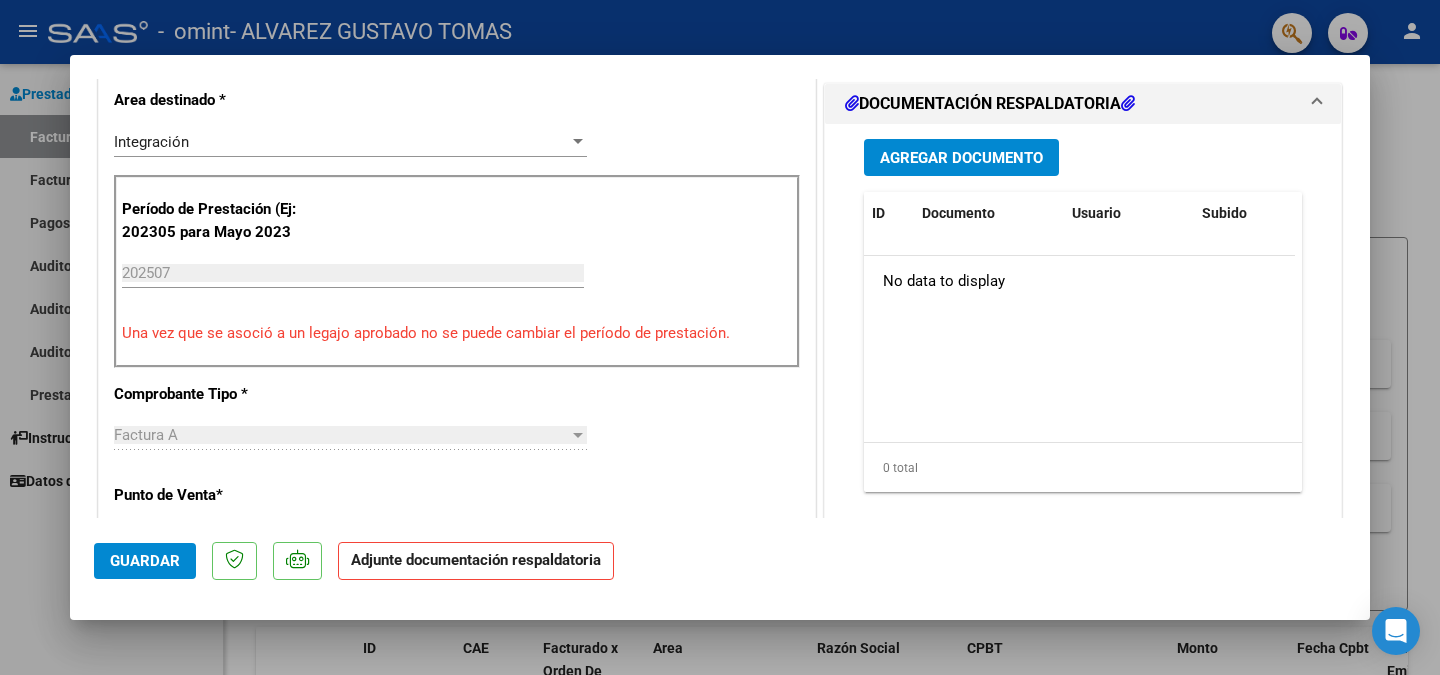 click on "Agregar Documento" at bounding box center [961, 158] 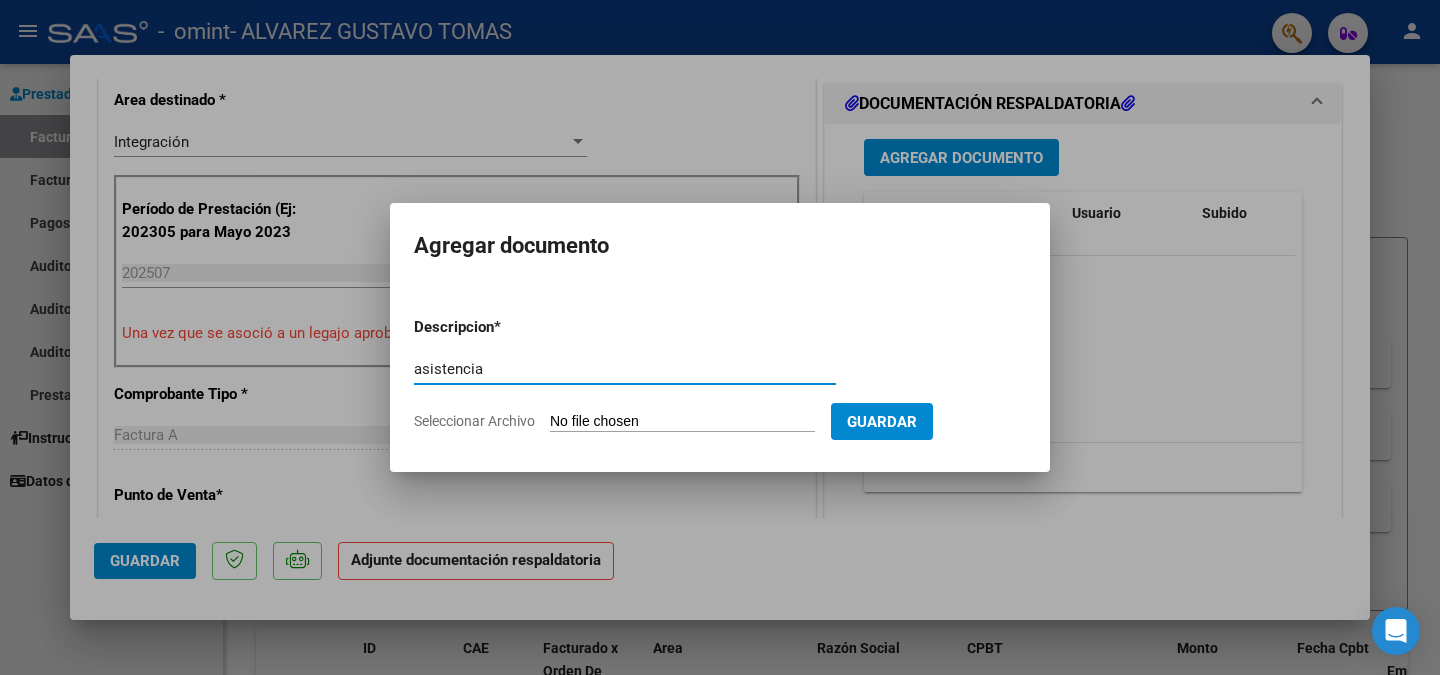 type on "asistencia" 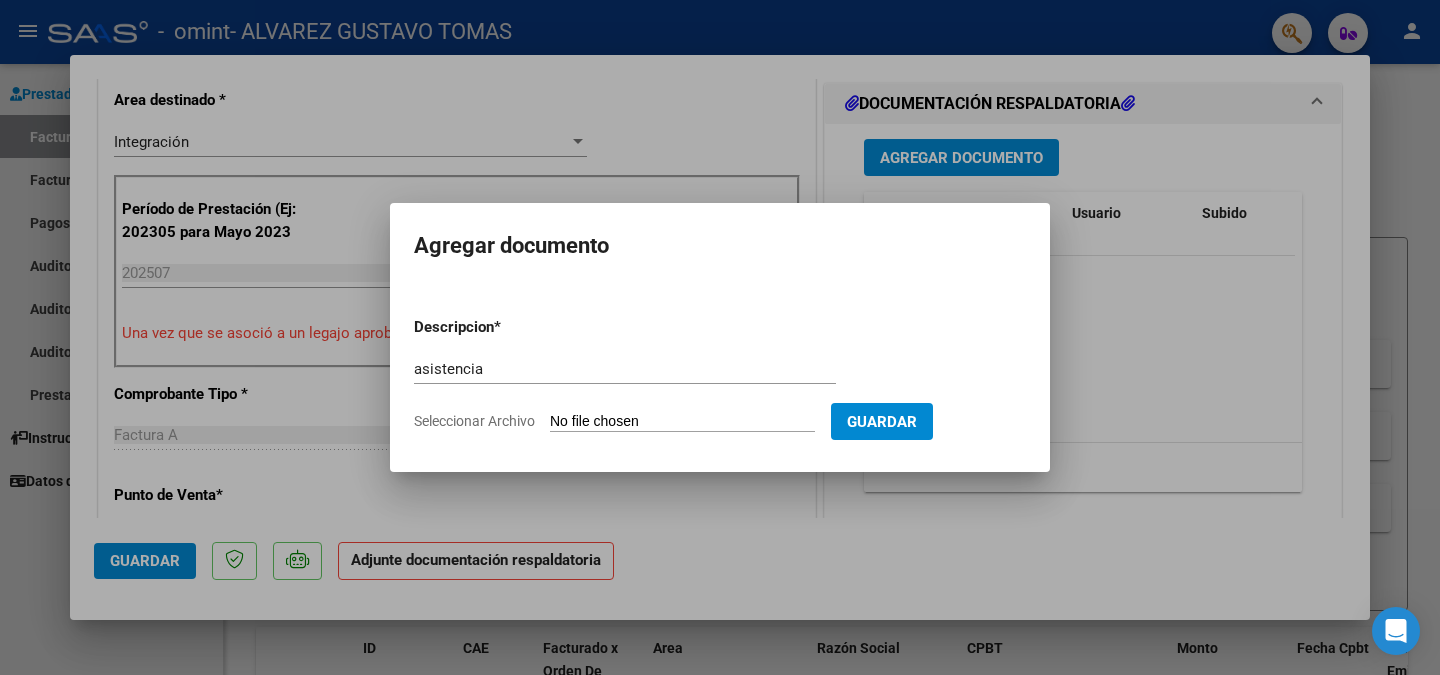 type on "C:\fakepath\Lista de asistencia Nicolás Obiña psicología julio 2025.pdf" 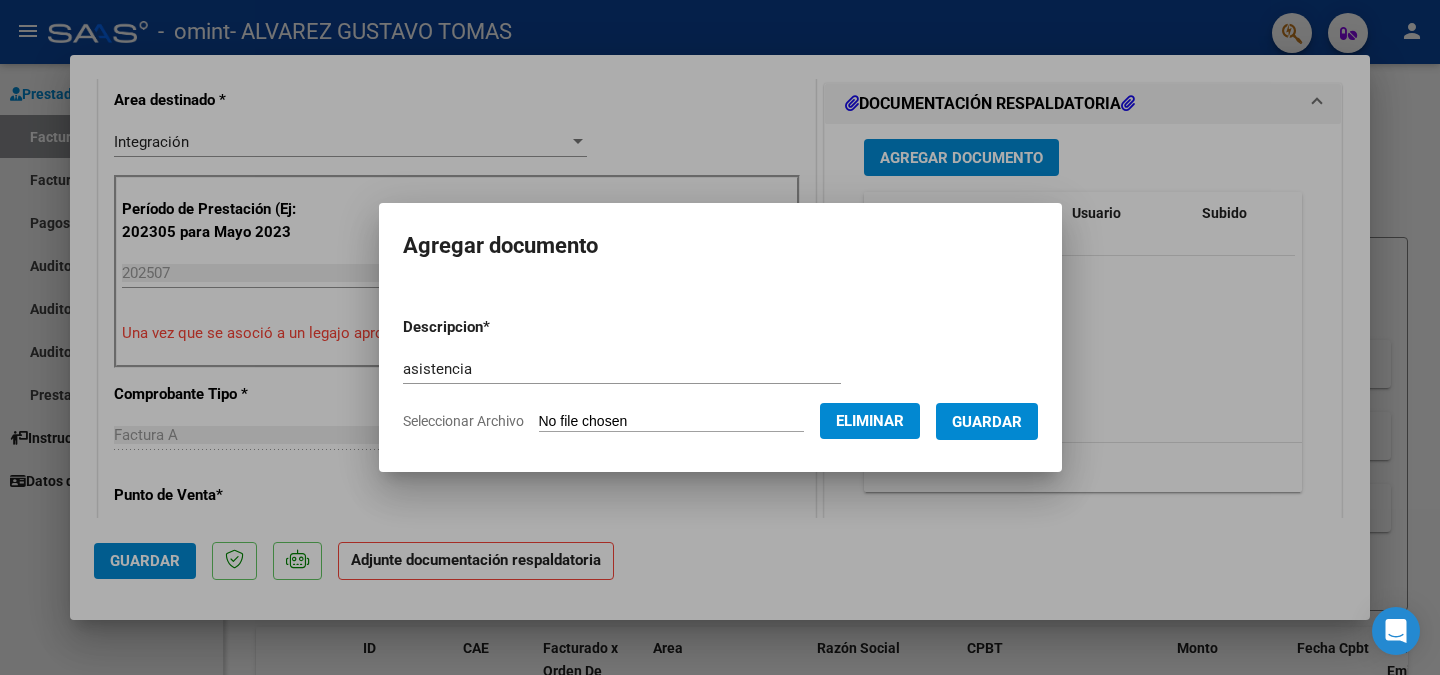 click on "Guardar" at bounding box center [987, 422] 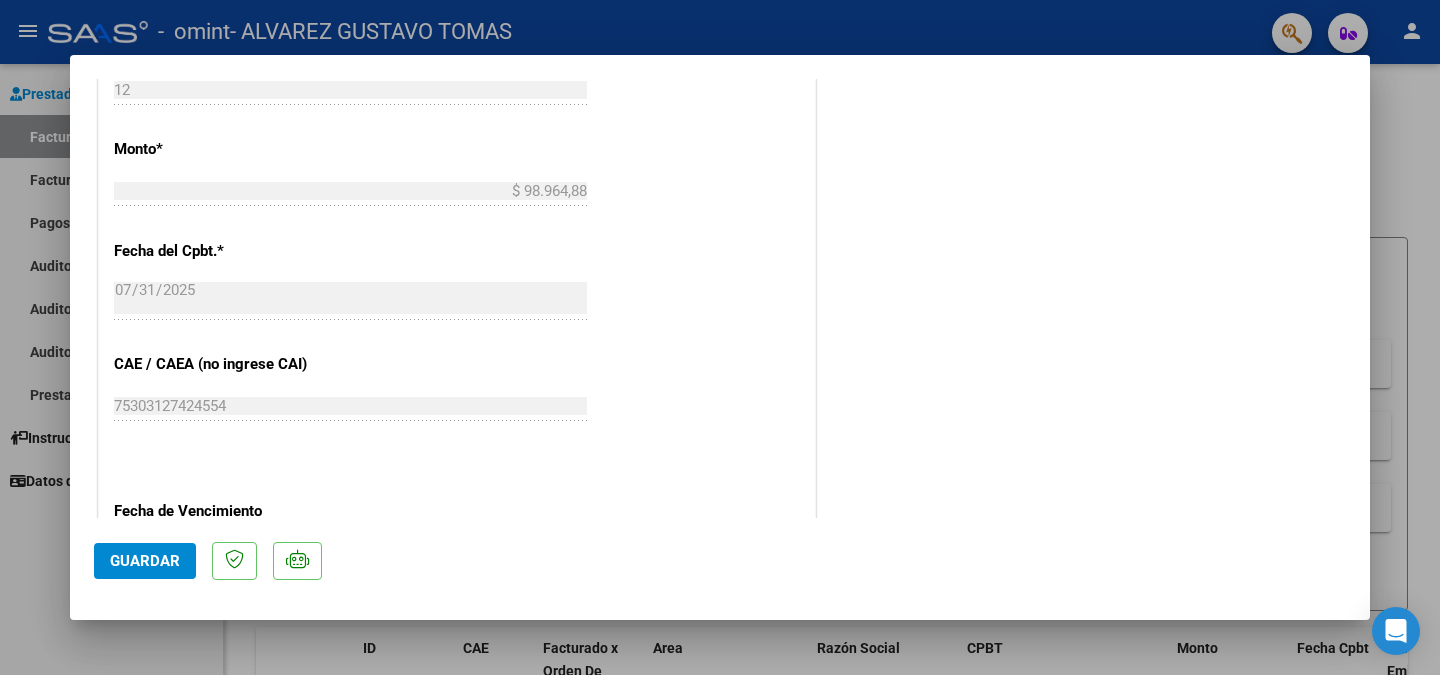 scroll, scrollTop: 1347, scrollLeft: 0, axis: vertical 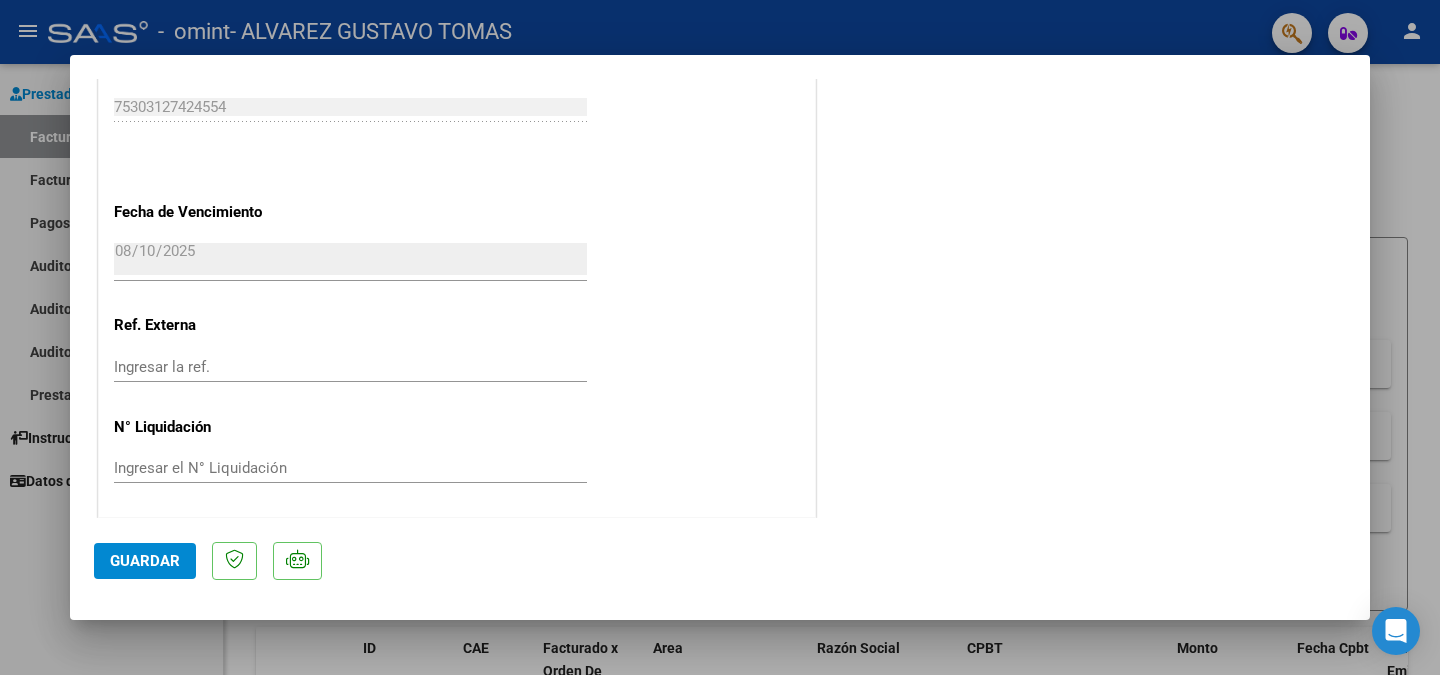 click on "Guardar" 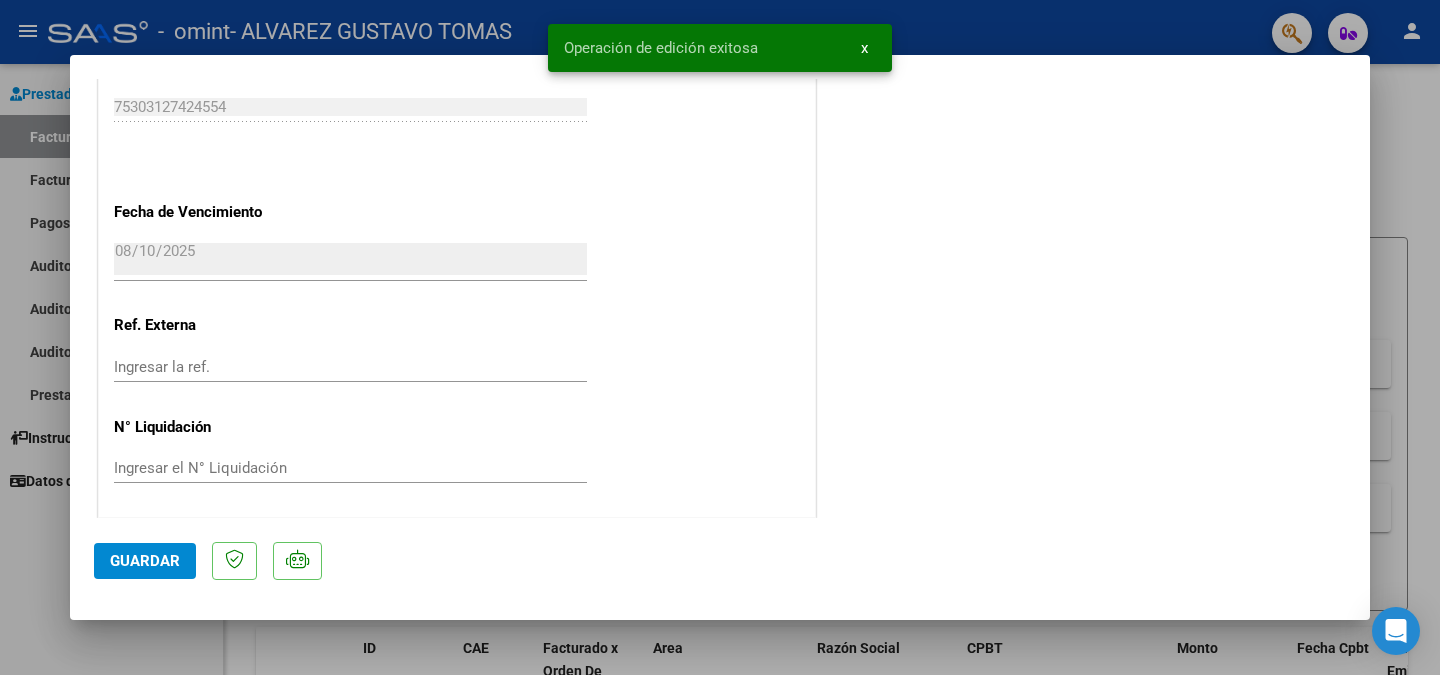 click on "x" at bounding box center (864, 48) 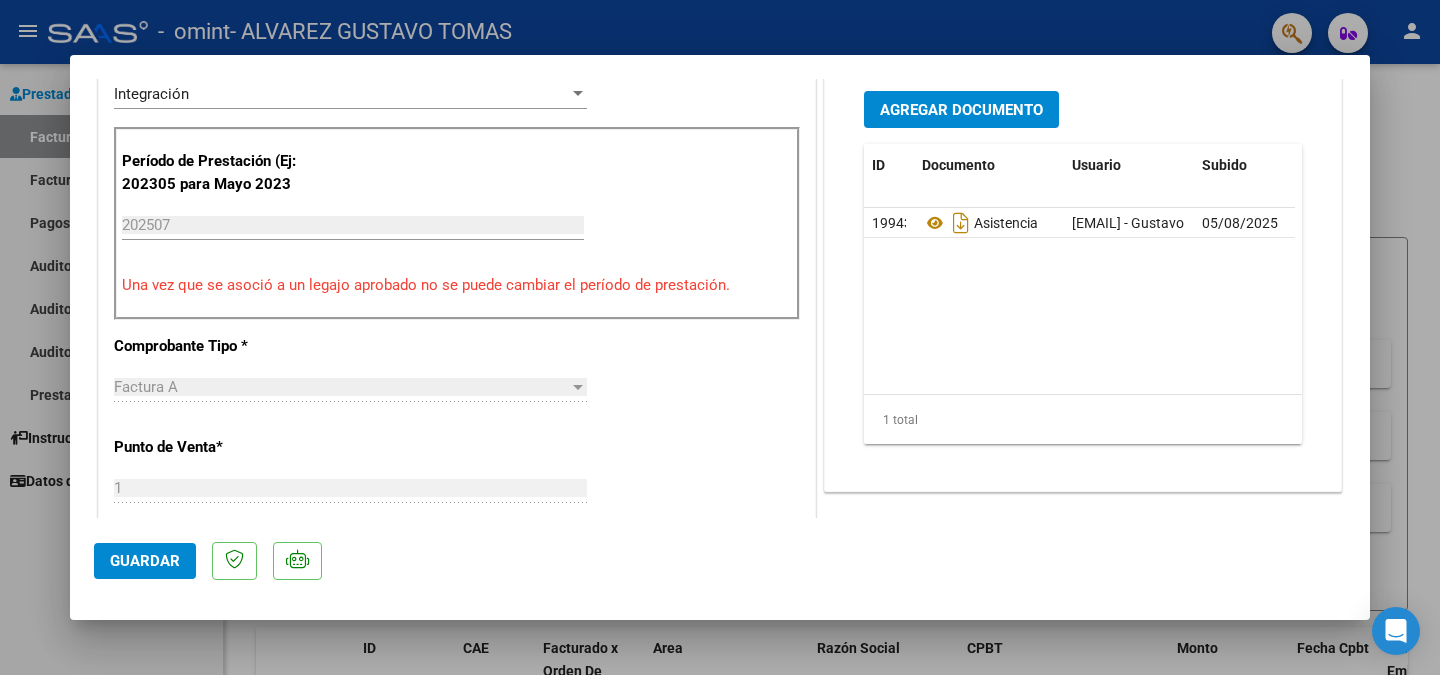 scroll, scrollTop: 0, scrollLeft: 0, axis: both 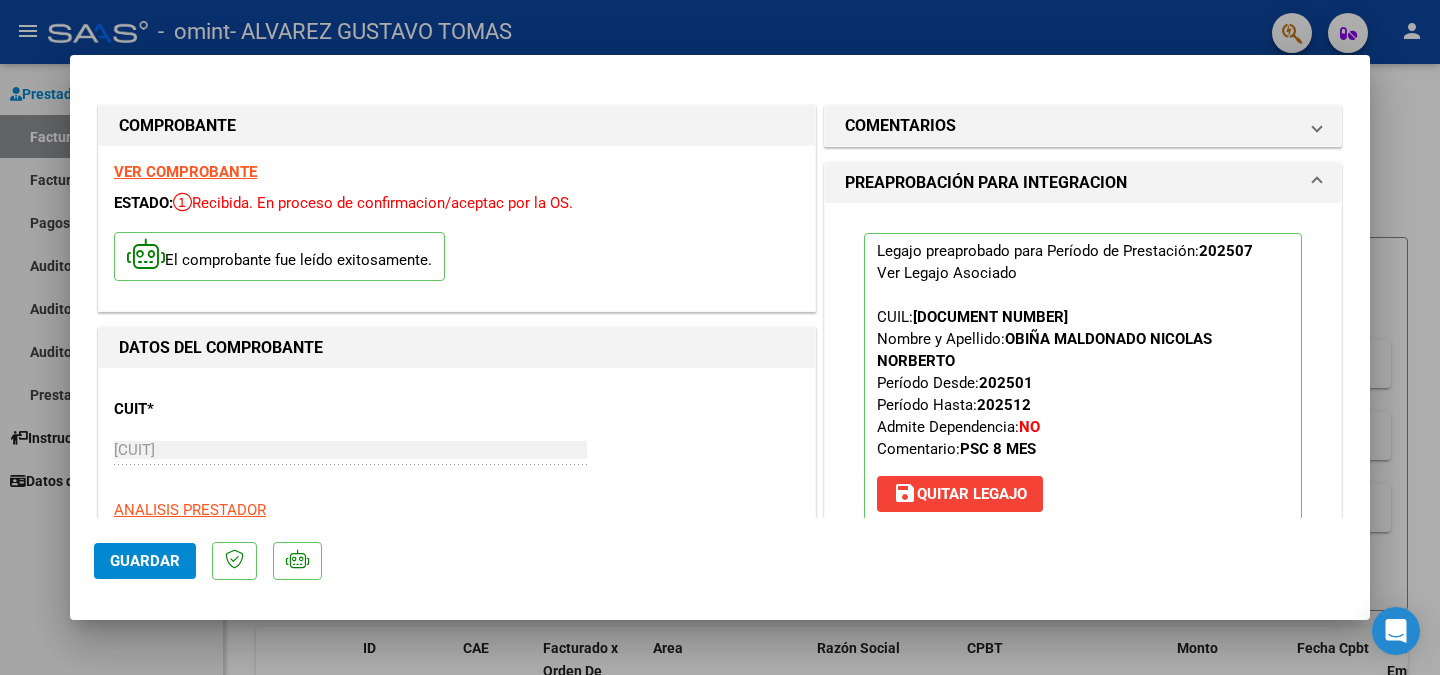 click at bounding box center (720, 337) 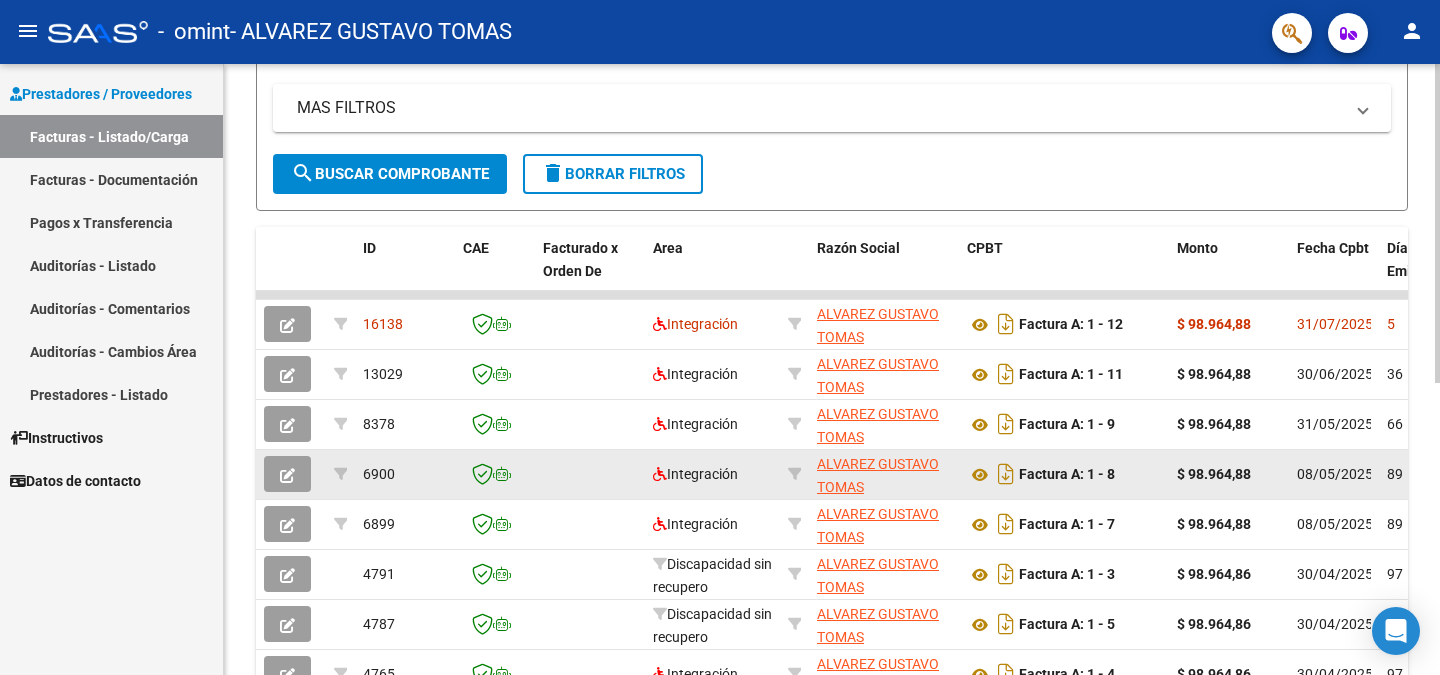 scroll, scrollTop: 561, scrollLeft: 0, axis: vertical 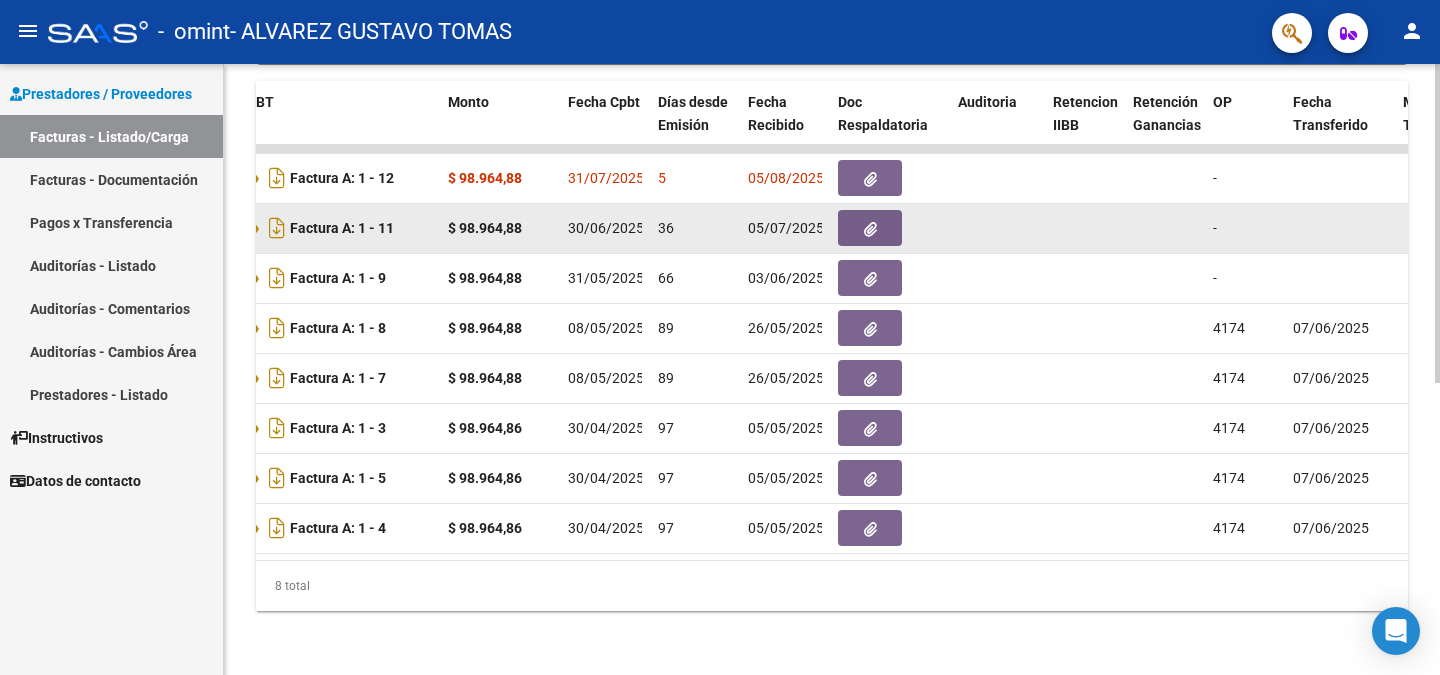 click 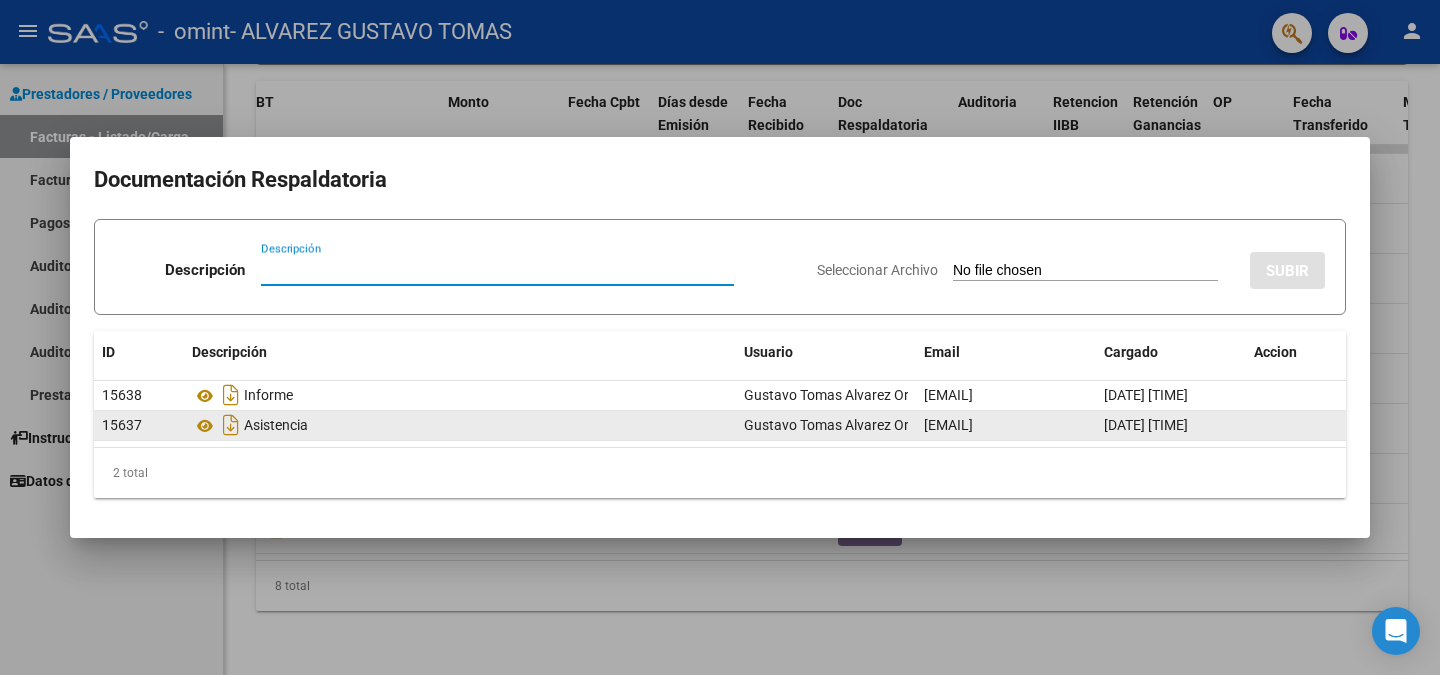 click 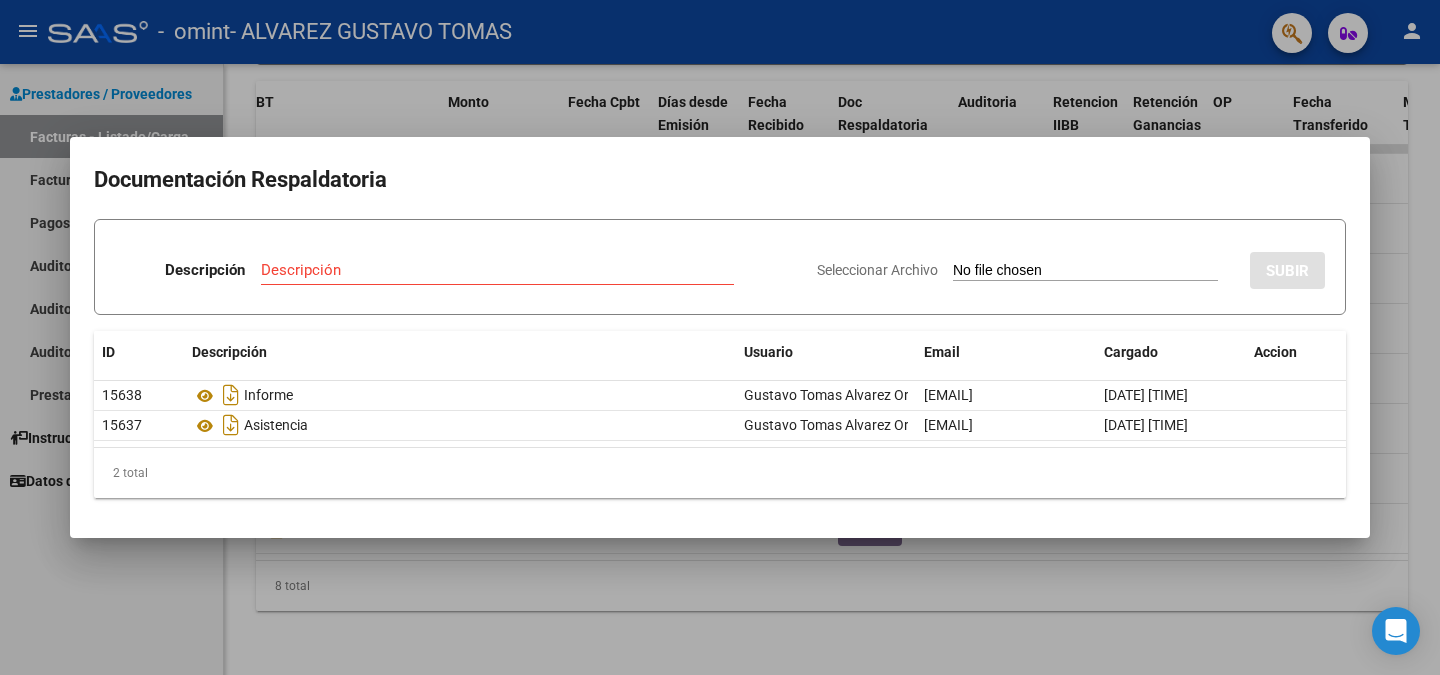 click on "Seleccionar Archivo" at bounding box center [877, 270] 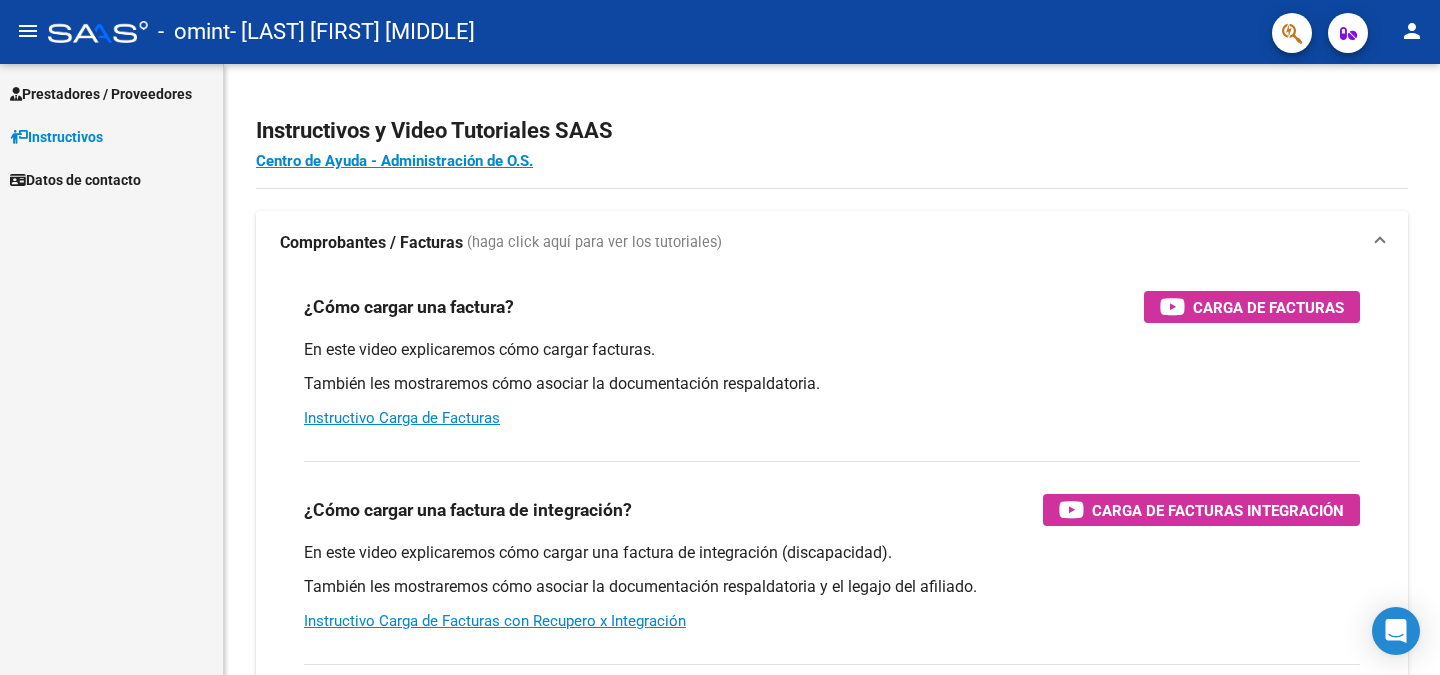 scroll, scrollTop: 0, scrollLeft: 0, axis: both 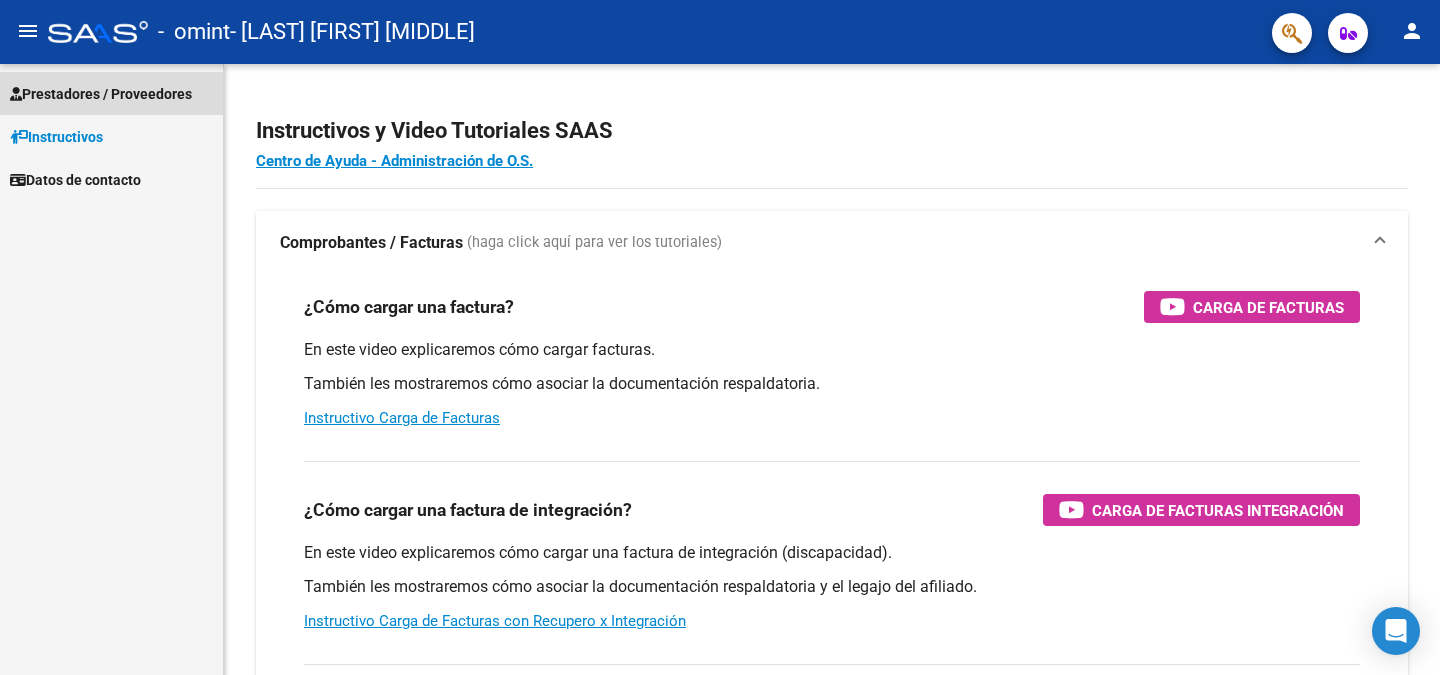 click on "Prestadores / Proveedores" at bounding box center [101, 94] 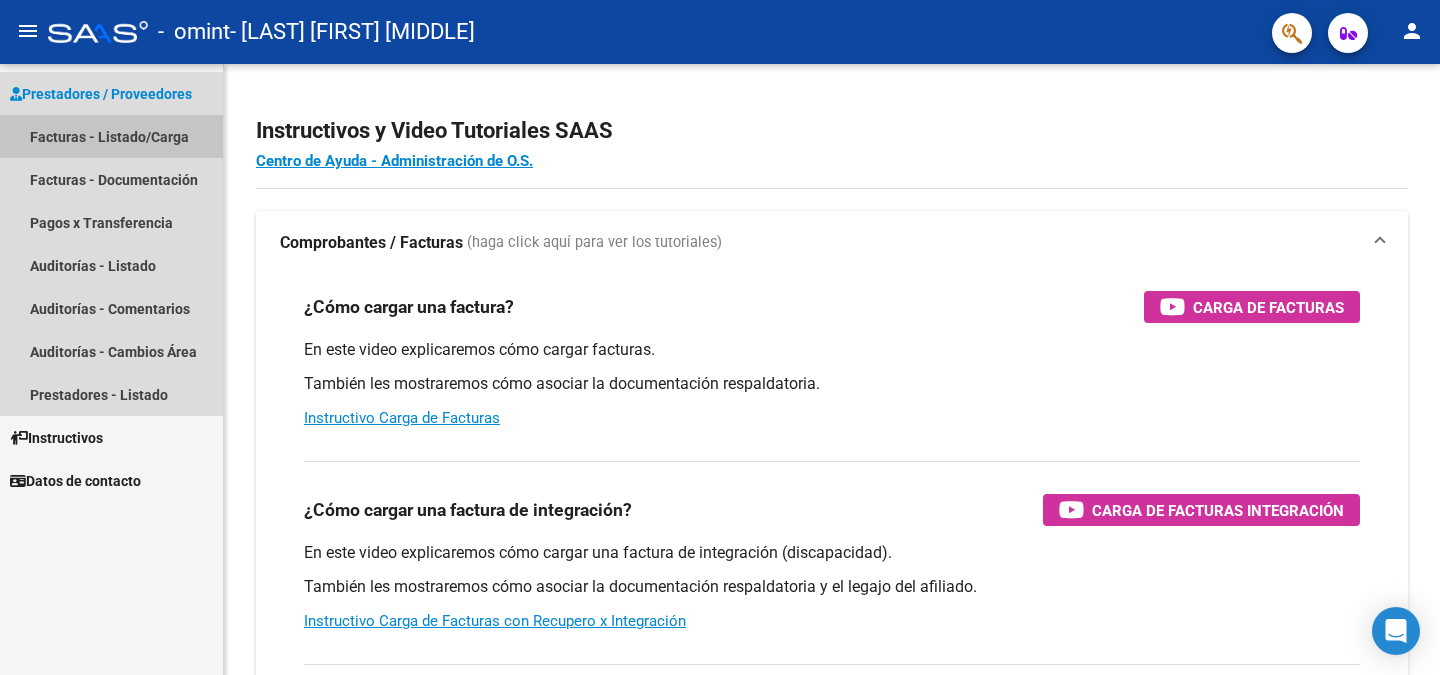 click on "Facturas - Listado/Carga" at bounding box center (111, 136) 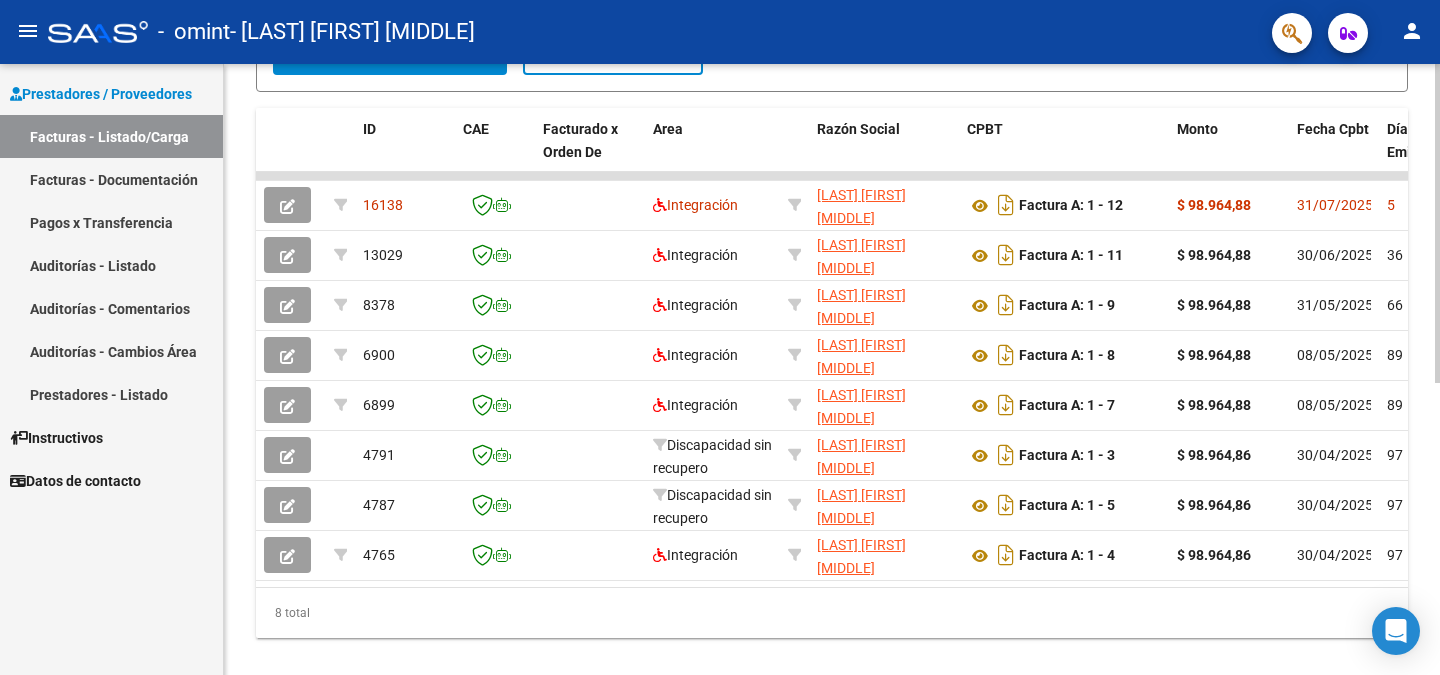 scroll, scrollTop: 561, scrollLeft: 0, axis: vertical 